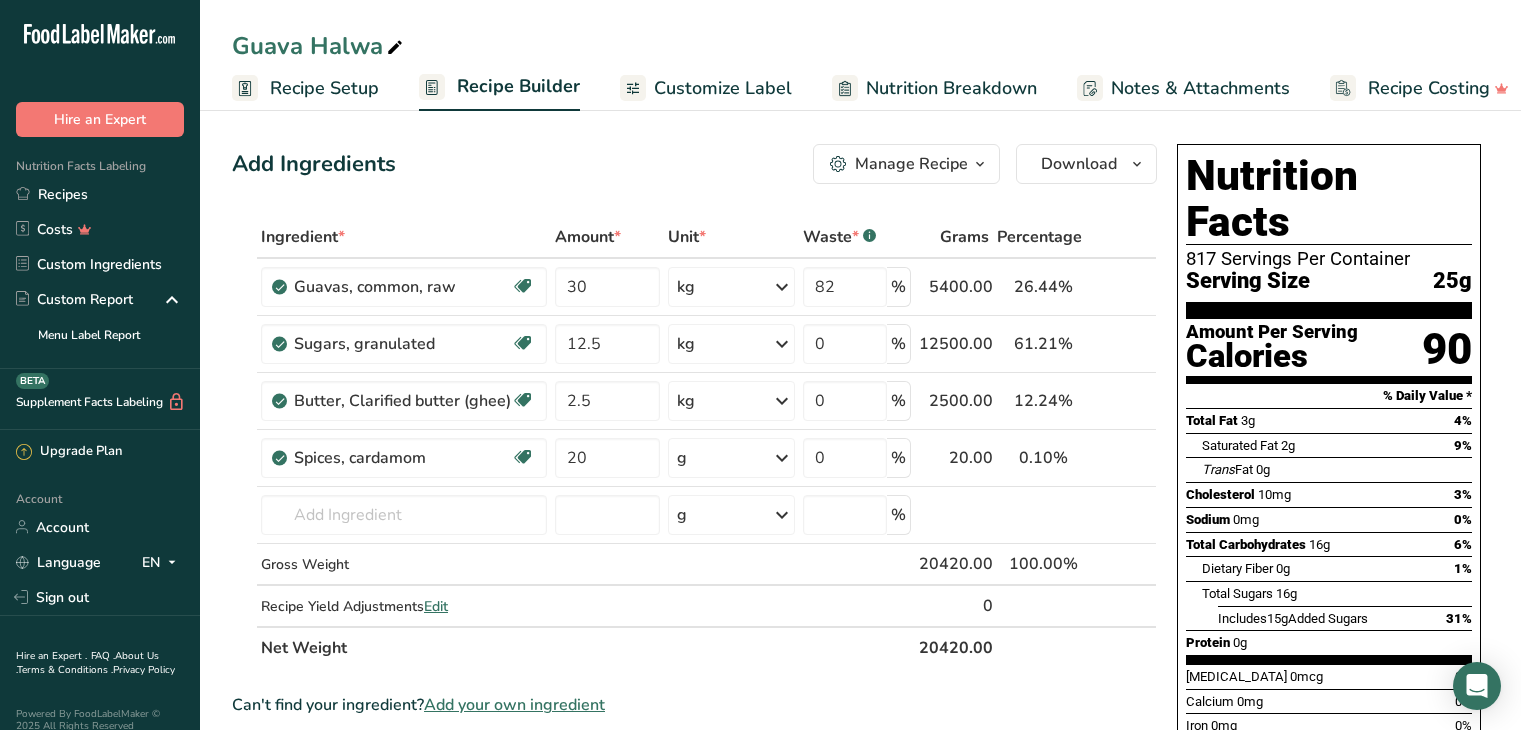 scroll, scrollTop: 0, scrollLeft: 0, axis: both 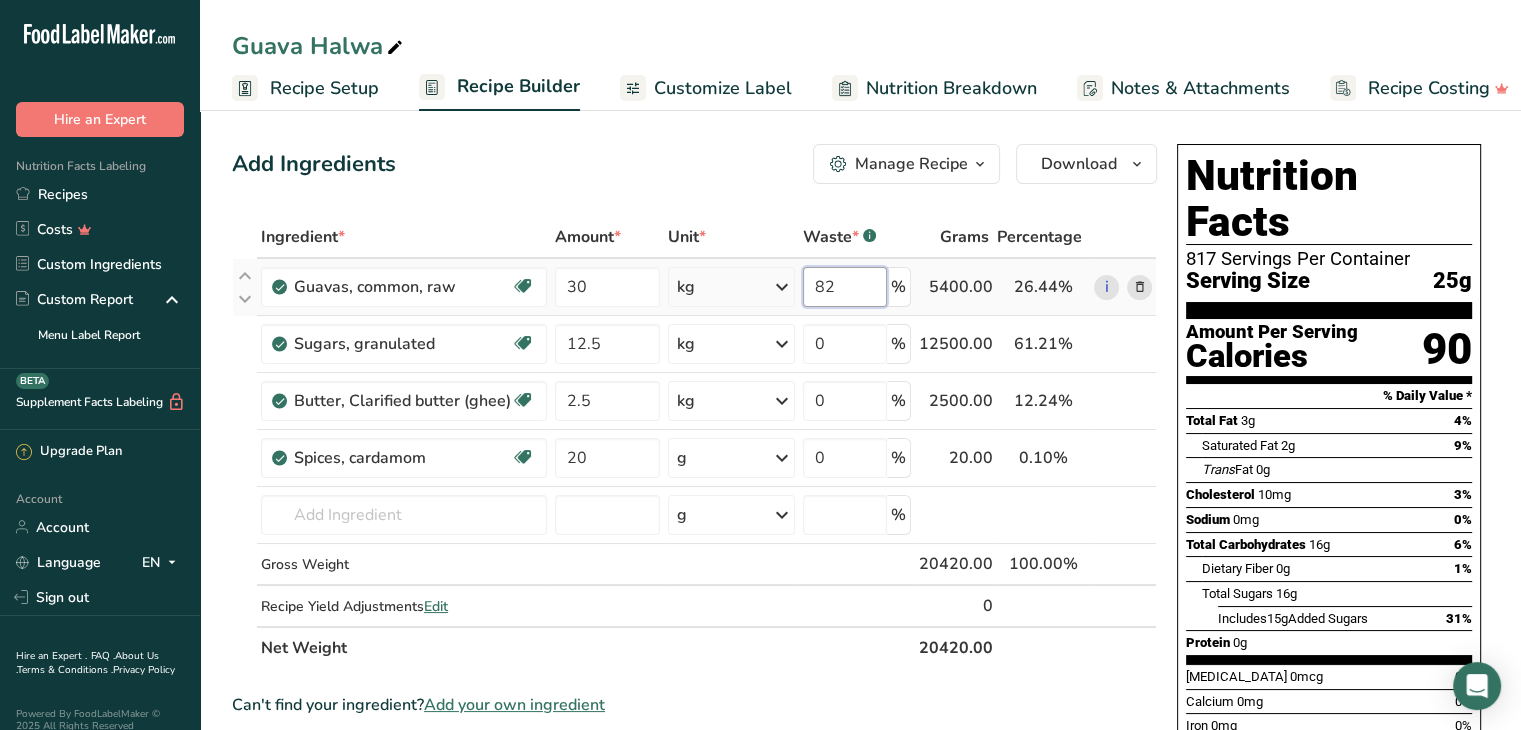 click on "82" at bounding box center (845, 287) 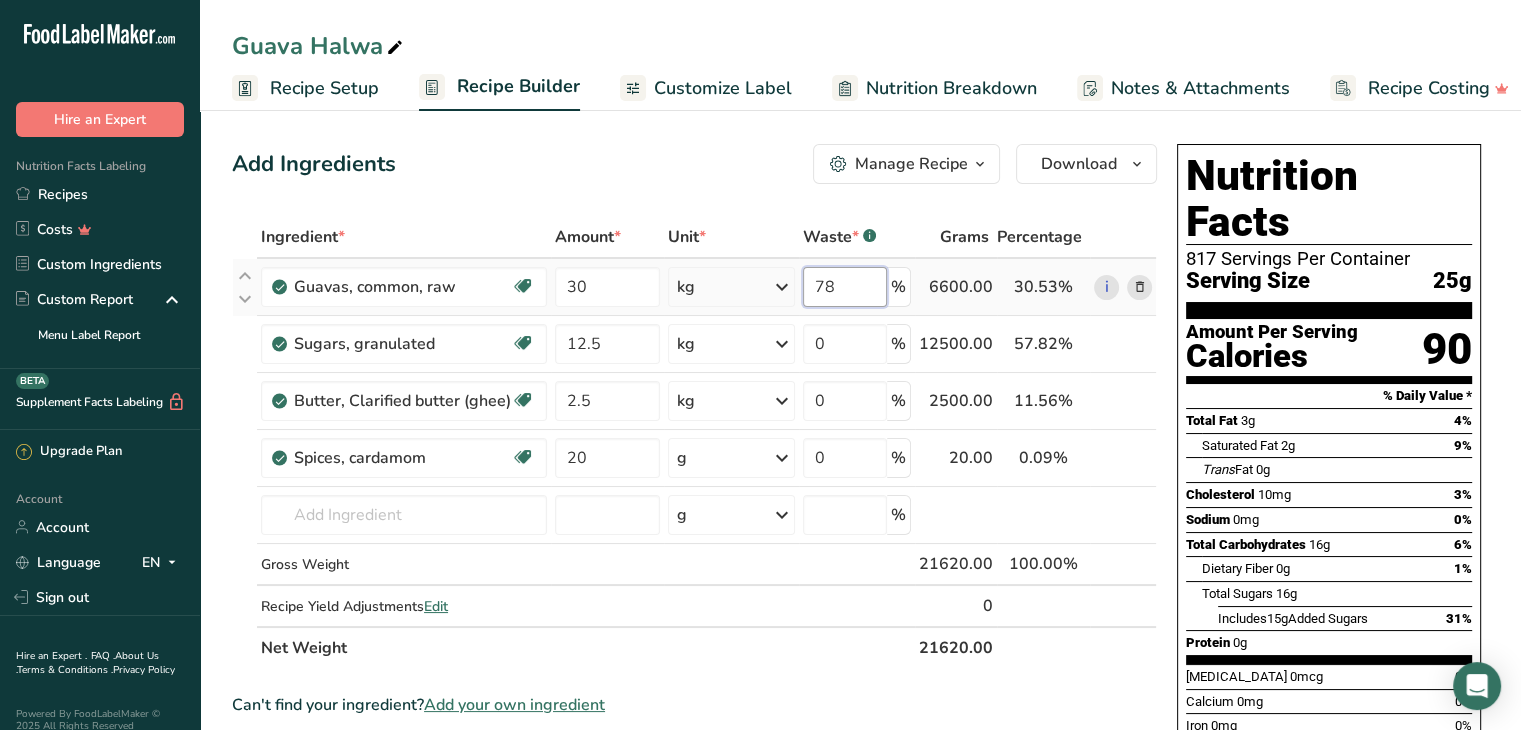 type on "7" 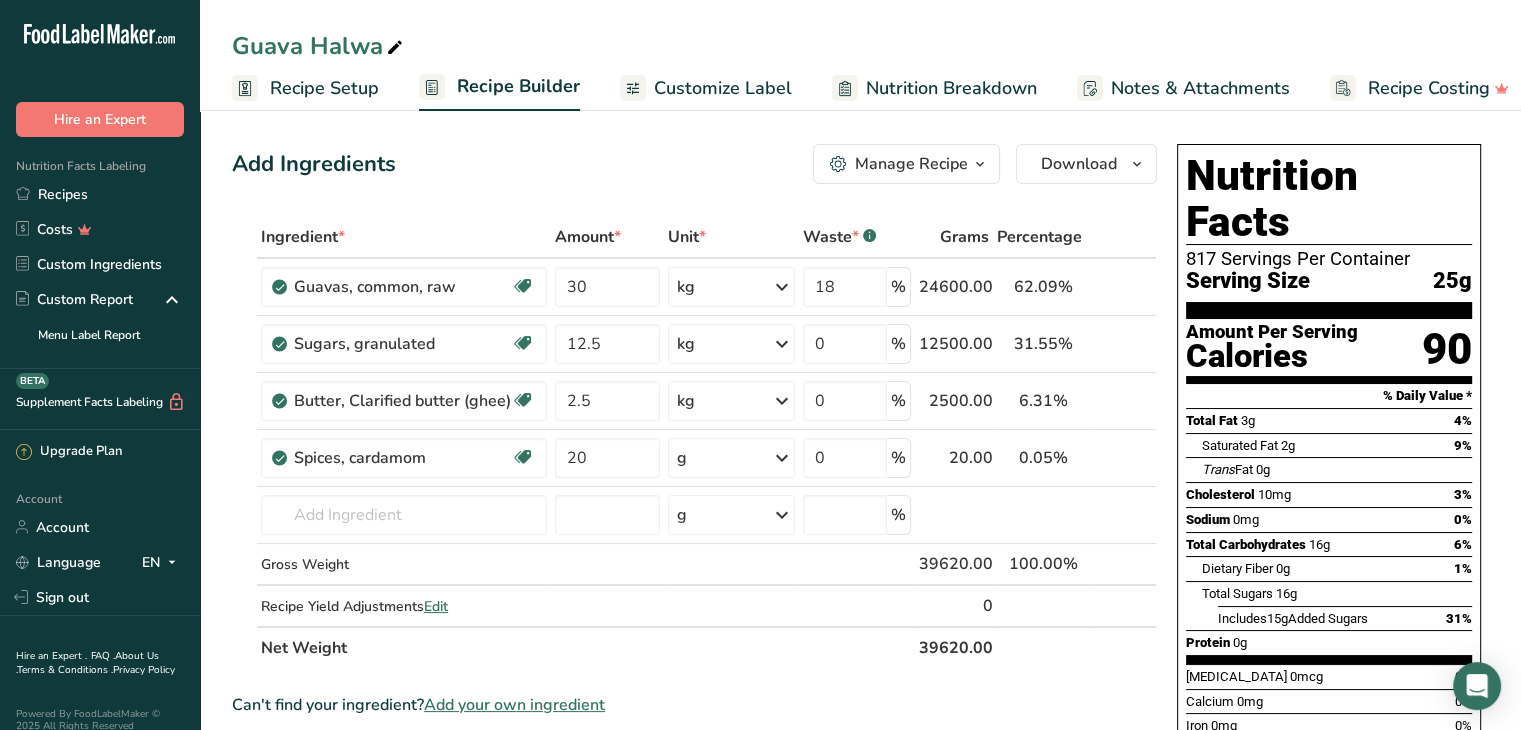 click on "Add Ingredients
Manage Recipe         Delete Recipe           Duplicate Recipe             Scale Recipe             Save as Sub-Recipe   .a-a{fill:#347362;}.b-a{fill:#fff;}                               Nutrition Breakdown                 Recipe Card
NEW
Amino Acids Pattern Report           Activity History
Download
Choose your preferred label style
Standard FDA label
Standard FDA label
The most common format for nutrition facts labels in compliance with the FDA's typeface, style and requirements
Tabular FDA label
A label format compliant with the FDA regulations presented in a tabular (horizontal) display.
Linear FDA label
A simple linear display for small sized packages.
Simplified FDA label" at bounding box center [700, 748] 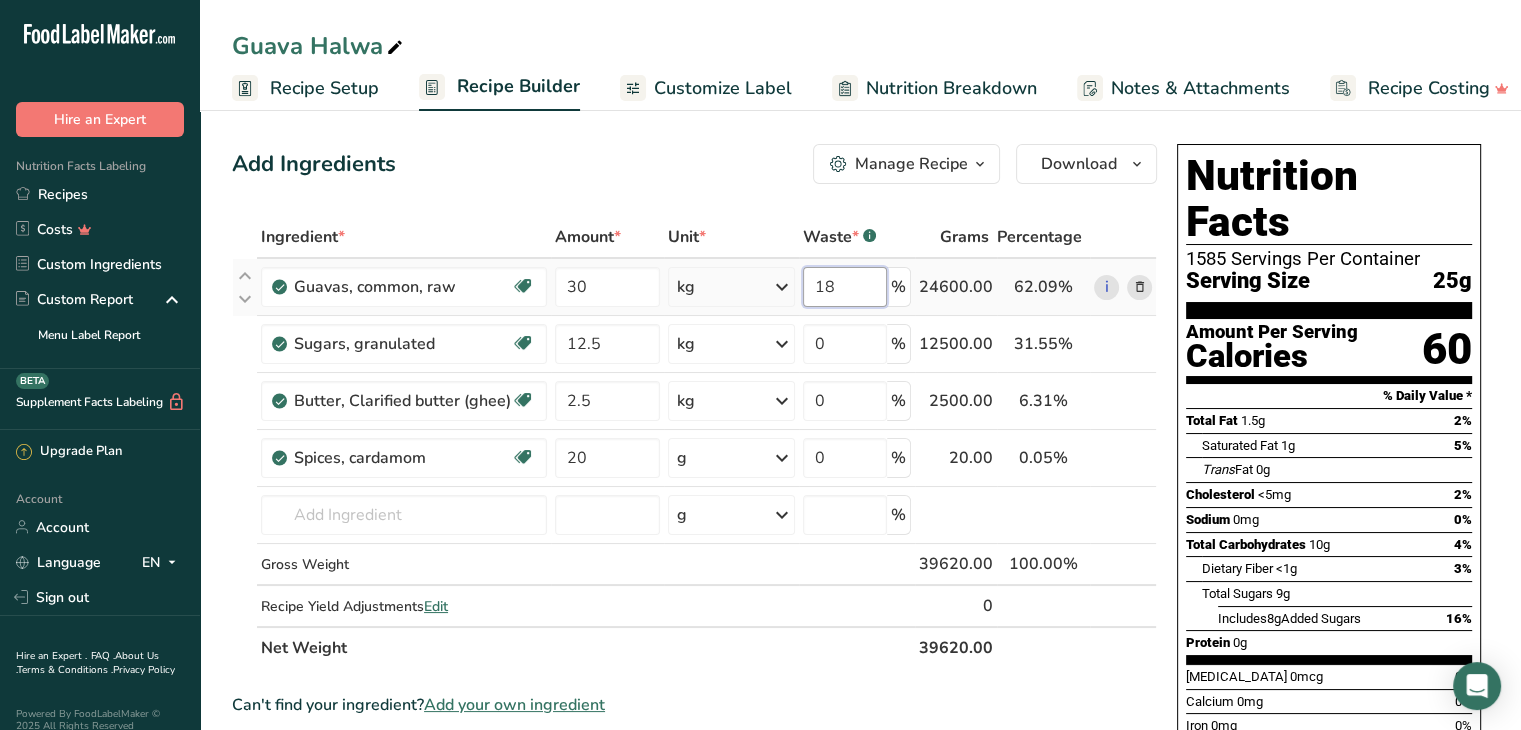 drag, startPoint x: 841, startPoint y: 286, endPoint x: 798, endPoint y: 286, distance: 43 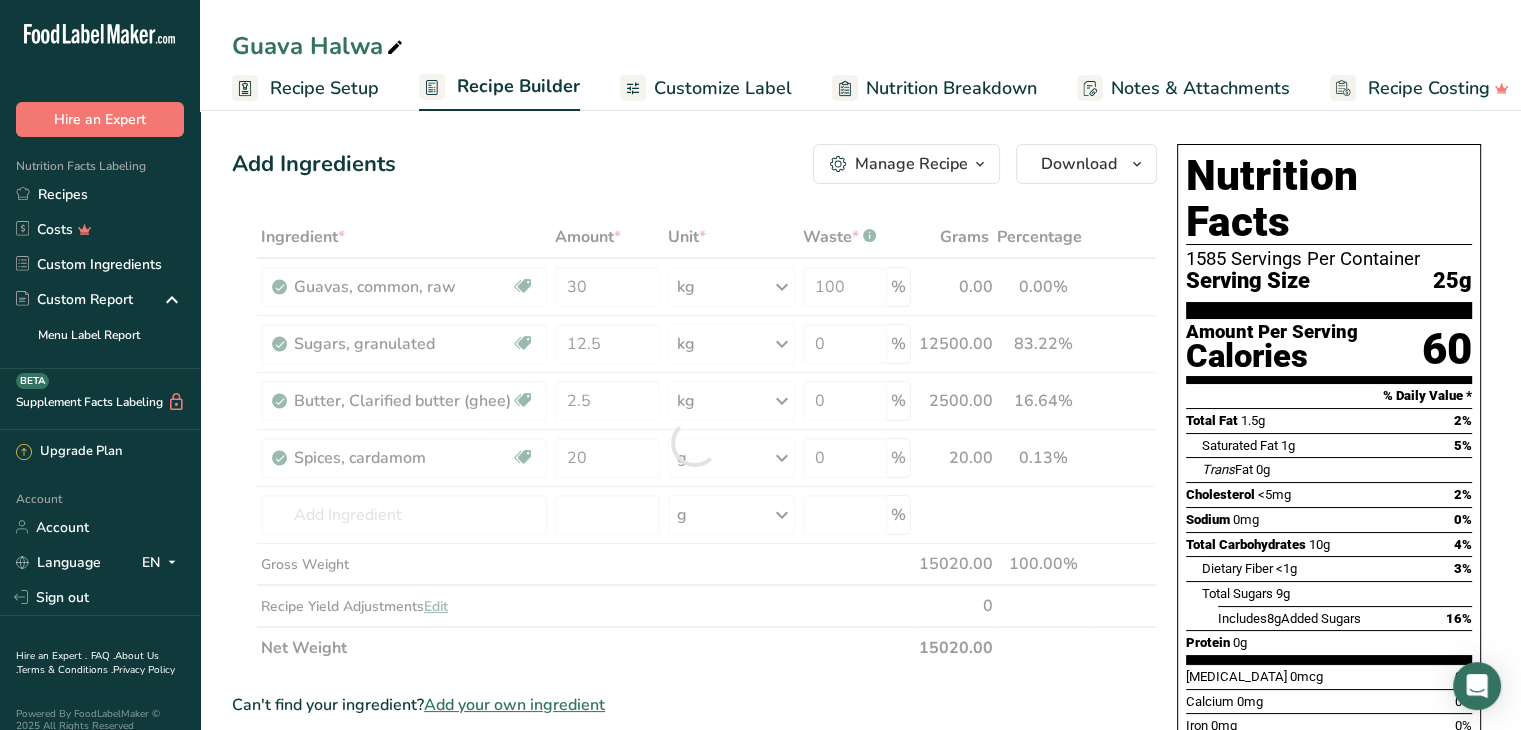 click on "Add Ingredients
Manage Recipe         Delete Recipe           Duplicate Recipe             Scale Recipe             Save as Sub-Recipe   .a-a{fill:#347362;}.b-a{fill:#fff;}                               Nutrition Breakdown                 Recipe Card
NEW
Amino Acids Pattern Report           Activity History
Download
Choose your preferred label style
Standard FDA label
Standard FDA label
The most common format for nutrition facts labels in compliance with the FDA's typeface, style and requirements
Tabular FDA label
A label format compliant with the FDA regulations presented in a tabular (horizontal) display.
Linear FDA label
A simple linear display for small sized packages.
Simplified FDA label" at bounding box center [700, 748] 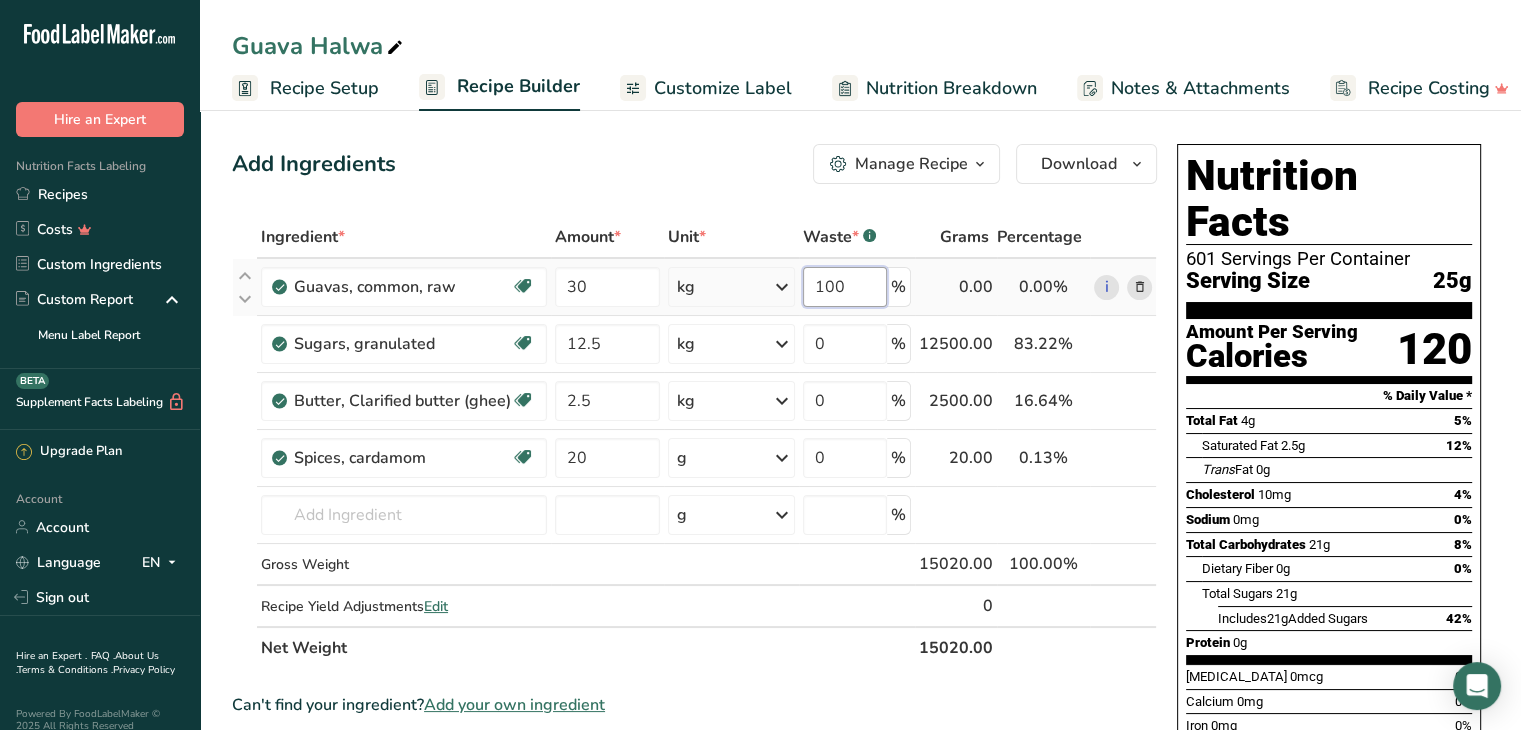 click on "100" at bounding box center (845, 287) 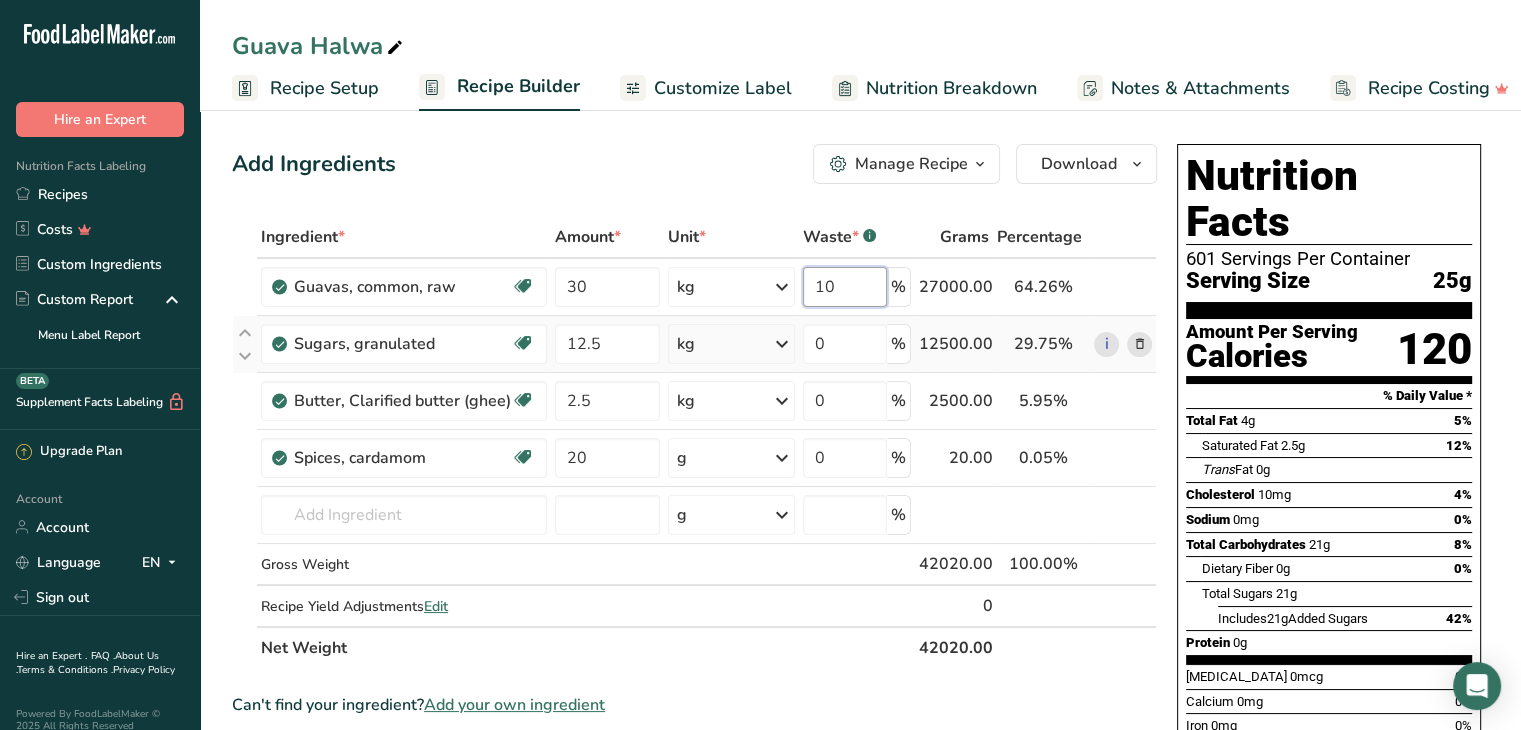 type on "1" 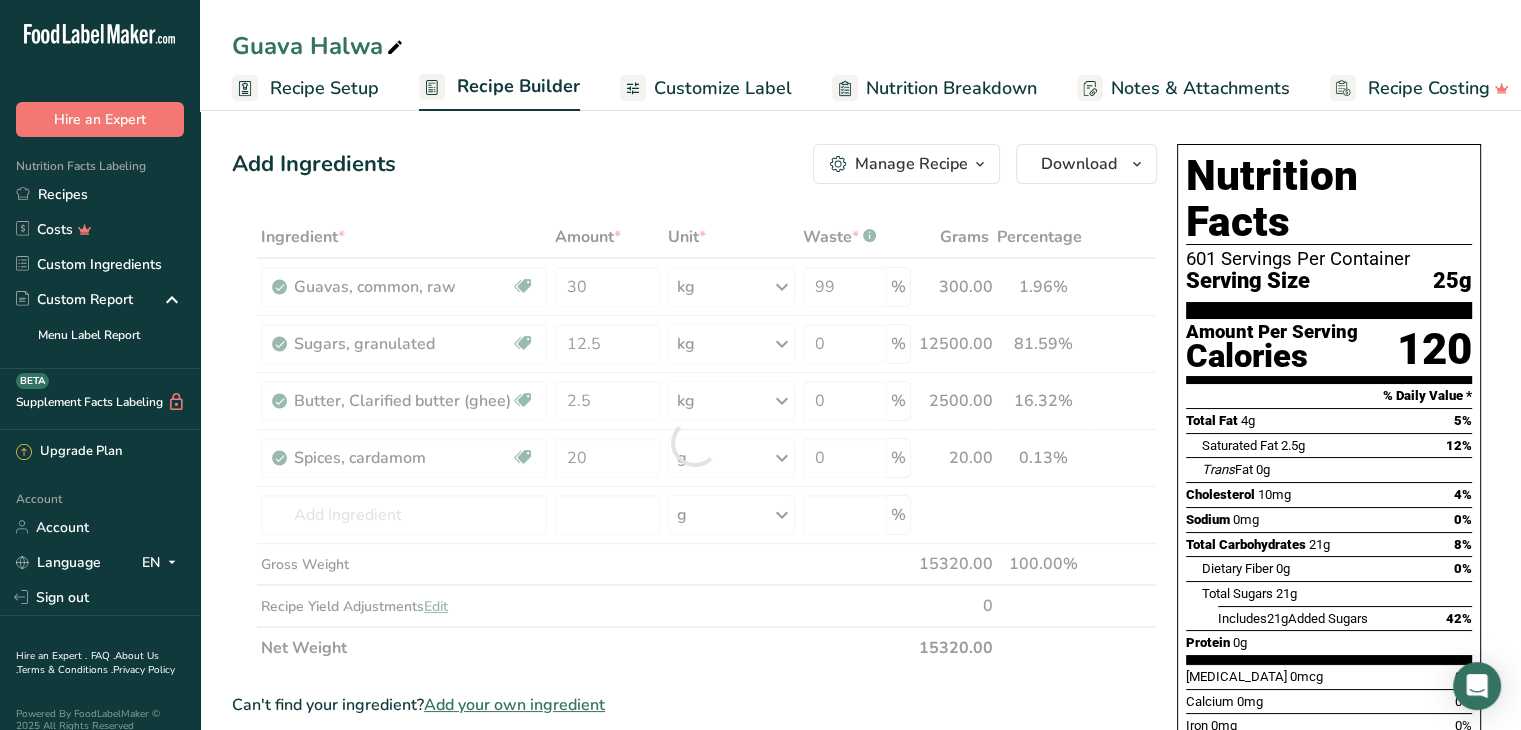 click on "Add Ingredients
Manage Recipe         Delete Recipe           Duplicate Recipe             Scale Recipe             Save as Sub-Recipe   .a-a{fill:#347362;}.b-a{fill:#fff;}                               Nutrition Breakdown                 Recipe Card
NEW
Amino Acids Pattern Report           Activity History
Download
Choose your preferred label style
Standard FDA label
Standard FDA label
The most common format for nutrition facts labels in compliance with the FDA's typeface, style and requirements
Tabular FDA label
A label format compliant with the FDA regulations presented in a tabular (horizontal) display.
Linear FDA label
A simple linear display for small sized packages.
Simplified FDA label" at bounding box center (700, 748) 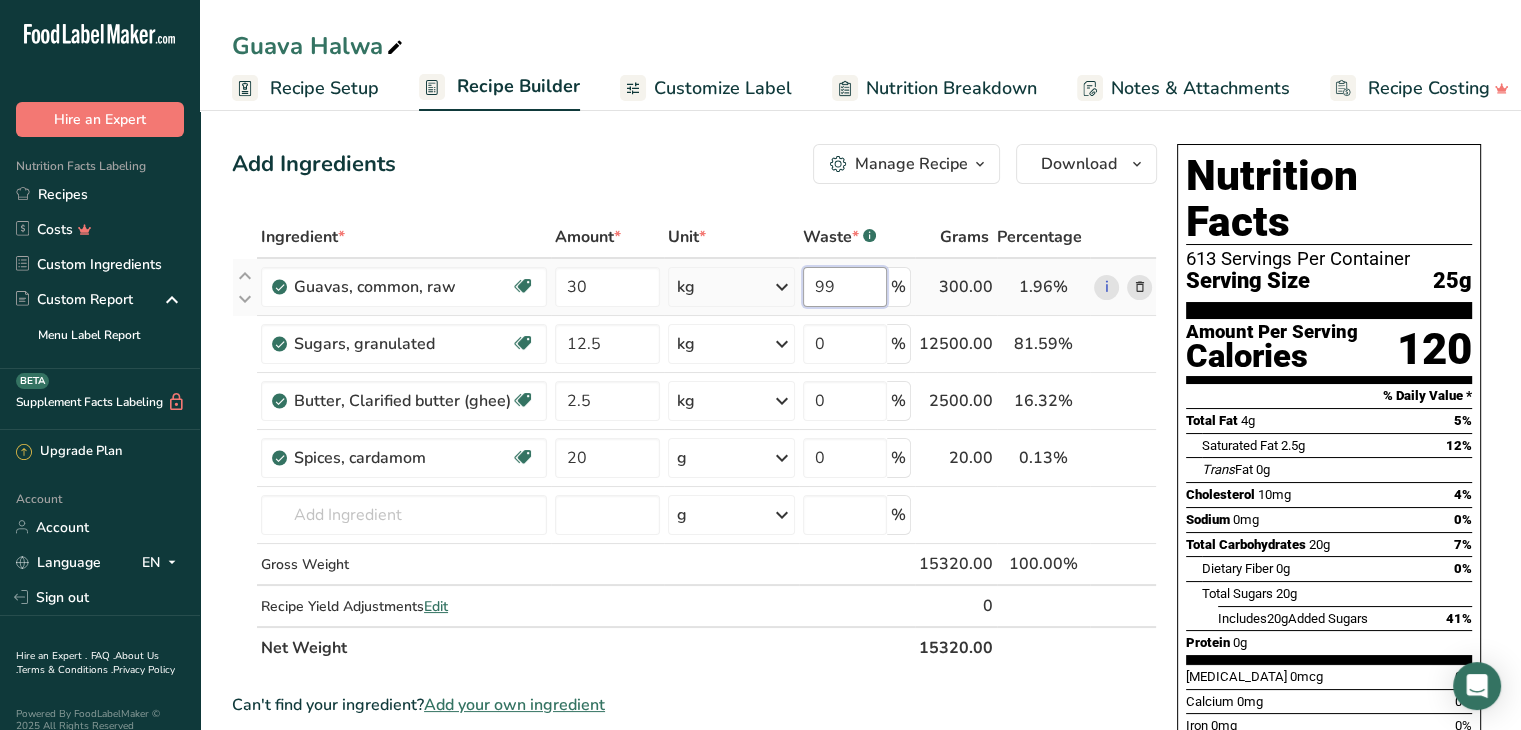 click on "99" at bounding box center (845, 287) 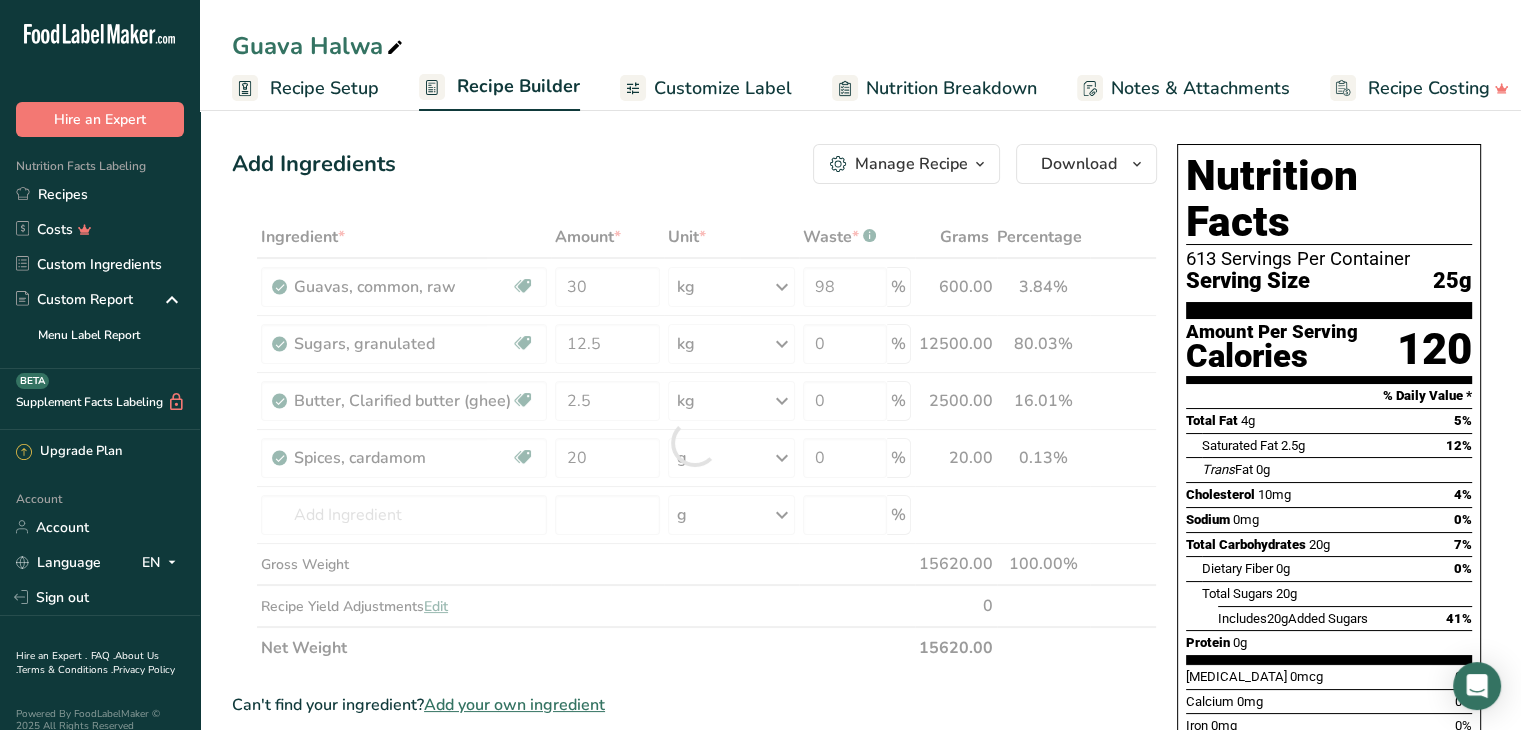 click on "Add Ingredients
Manage Recipe         Delete Recipe           Duplicate Recipe             Scale Recipe             Save as Sub-Recipe   .a-a{fill:#347362;}.b-a{fill:#fff;}                               Nutrition Breakdown                 Recipe Card
NEW
Amino Acids Pattern Report           Activity History
Download
Choose your preferred label style
Standard FDA label
Standard FDA label
The most common format for nutrition facts labels in compliance with the FDA's typeface, style and requirements
Tabular FDA label
A label format compliant with the FDA regulations presented in a tabular (horizontal) display.
Linear FDA label
A simple linear display for small sized packages.
Simplified FDA label" at bounding box center (700, 748) 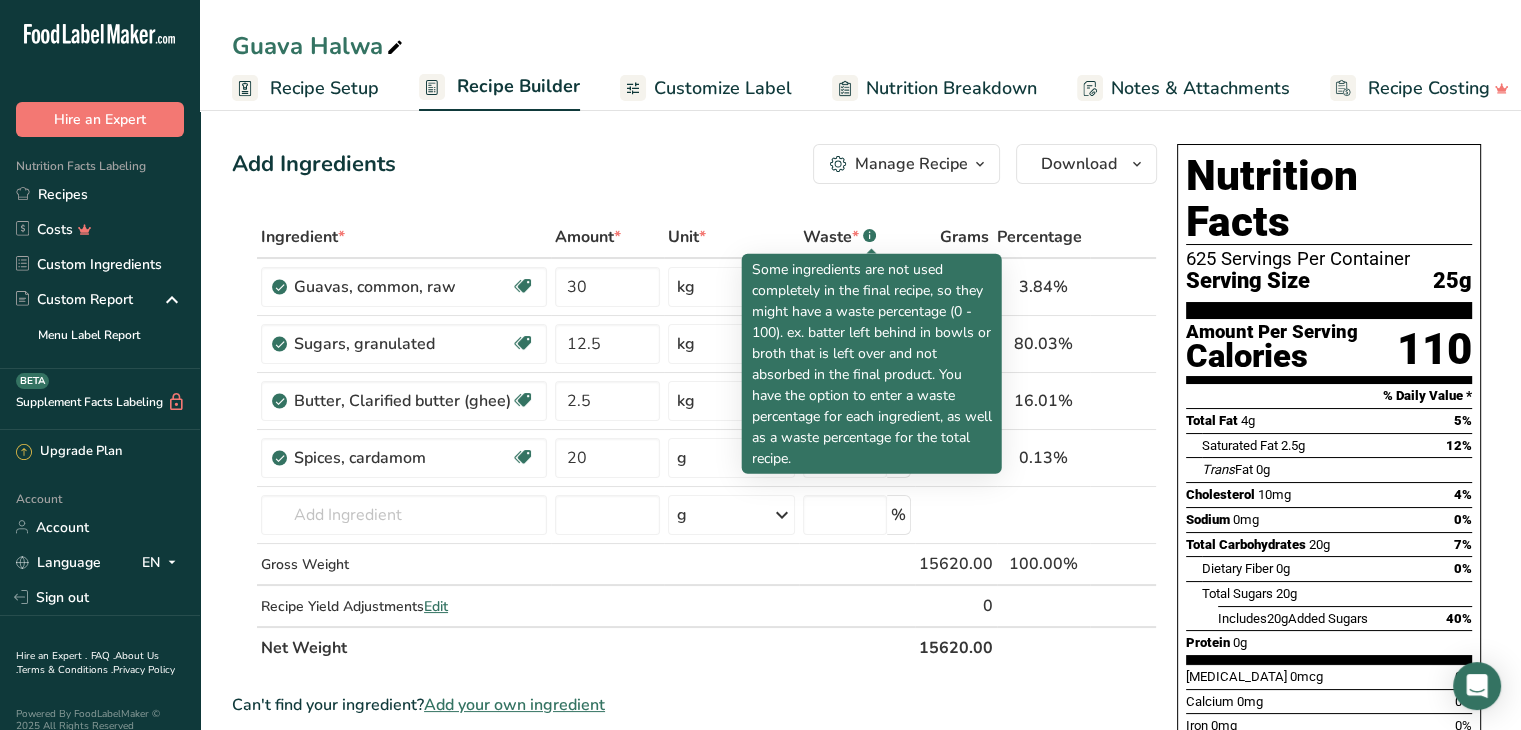 click on "Some ingredients are not used completely in the final recipe, so they might have a waste percentage (0 - 100).
ex. batter left behind in bowls or broth that is left over and not absorbed in the final product.
You have the option to enter a waste percentage for each ingredient, as well as a waste percentage for the total recipe." at bounding box center [872, 364] 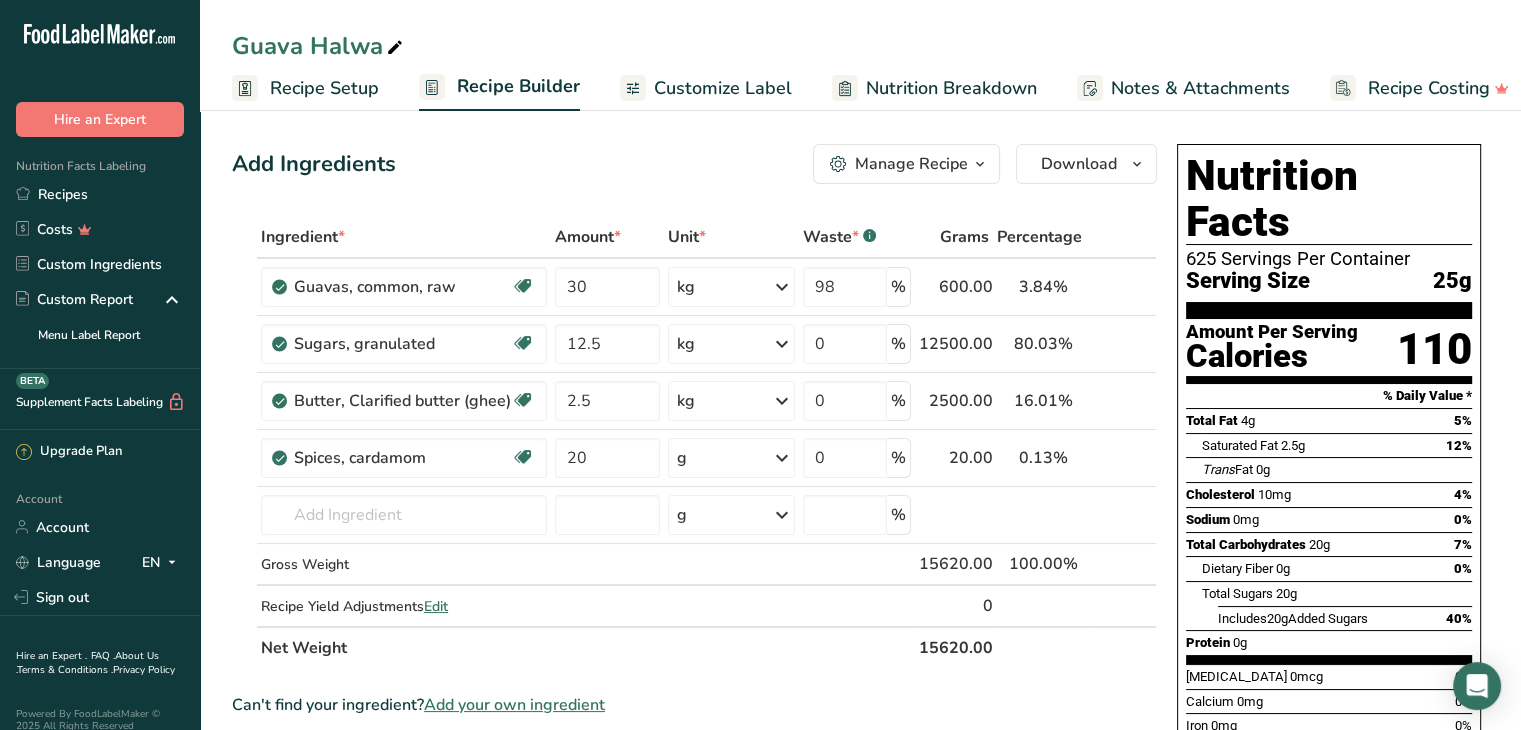 click on "Add Ingredients
Manage Recipe         Delete Recipe           Duplicate Recipe             Scale Recipe             Save as Sub-Recipe   .a-a{fill:#347362;}.b-a{fill:#fff;}                               Nutrition Breakdown                 Recipe Card
NEW
Amino Acids Pattern Report           Activity History
Download
Choose your preferred label style
Standard FDA label
Standard FDA label
The most common format for nutrition facts labels in compliance with the FDA's typeface, style and requirements
Tabular FDA label
A label format compliant with the FDA regulations presented in a tabular (horizontal) display.
Linear FDA label
A simple linear display for small sized packages.
Simplified FDA label" at bounding box center [700, 748] 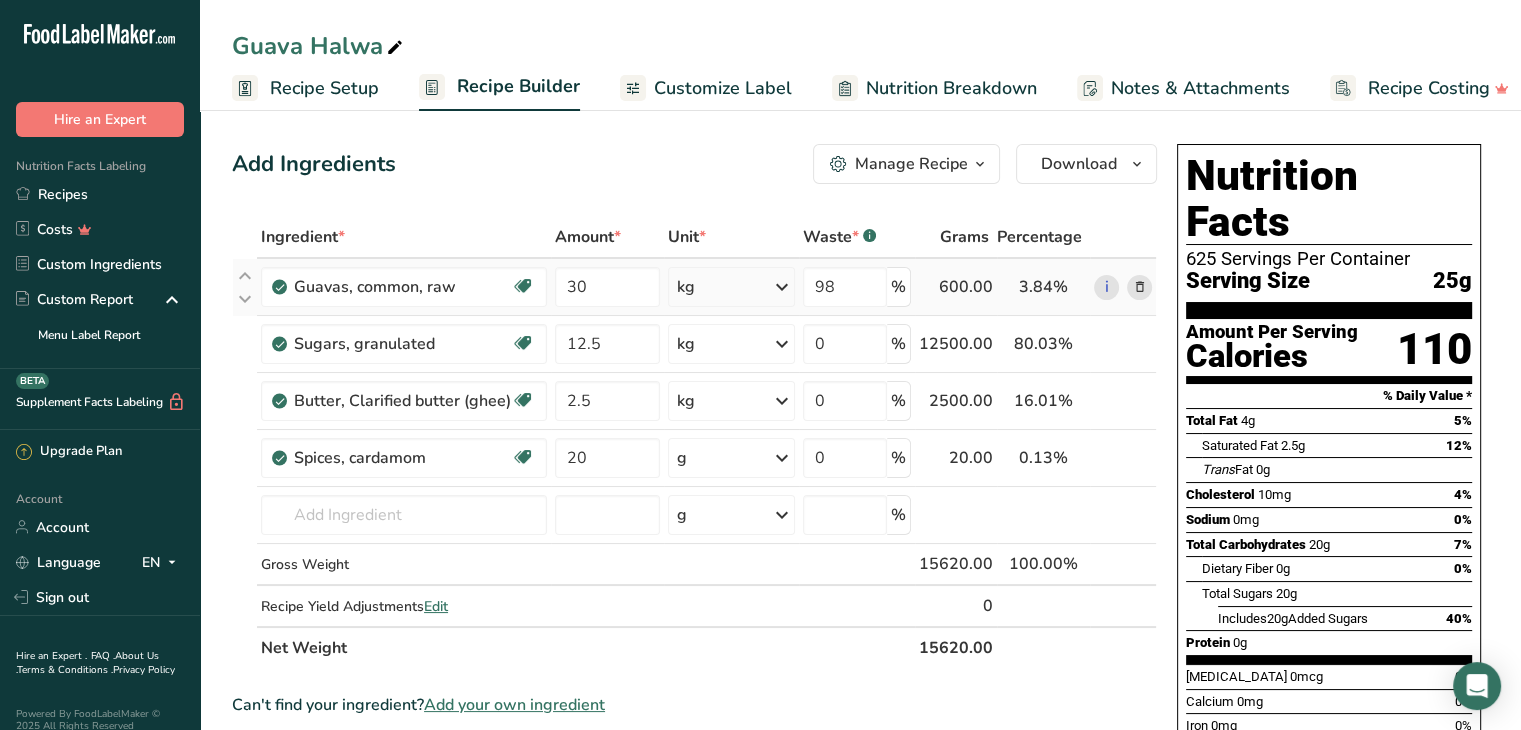 click on "98
%" at bounding box center (857, 287) 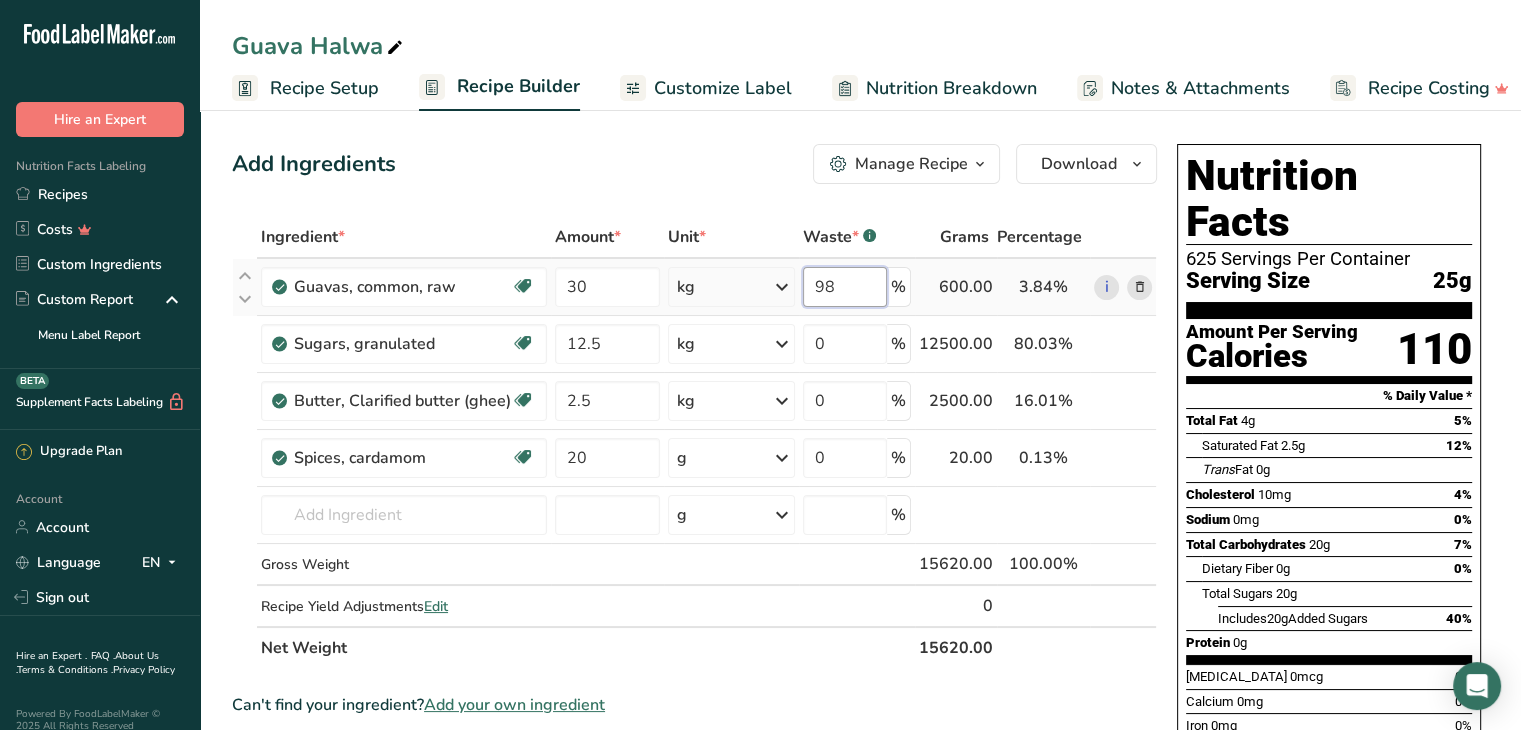 click on "98" at bounding box center (845, 287) 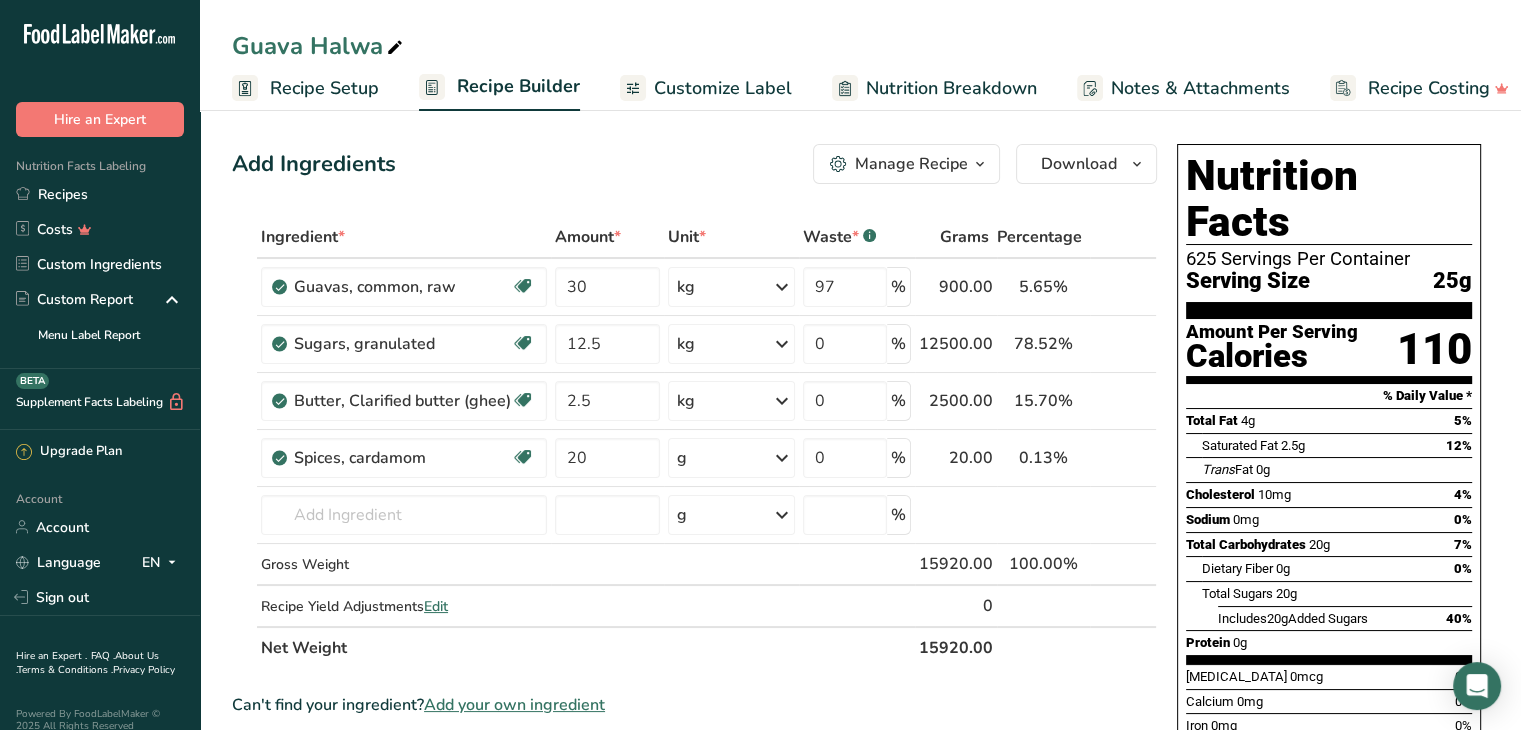 click on "Add Ingredients
Manage Recipe         Delete Recipe           Duplicate Recipe             Scale Recipe             Save as Sub-Recipe   .a-a{fill:#347362;}.b-a{fill:#fff;}                               Nutrition Breakdown                 Recipe Card
NEW
Amino Acids Pattern Report           Activity History
Download
Choose your preferred label style
Standard FDA label
Standard FDA label
The most common format for nutrition facts labels in compliance with the FDA's typeface, style and requirements
Tabular FDA label
A label format compliant with the FDA regulations presented in a tabular (horizontal) display.
Linear FDA label
A simple linear display for small sized packages.
Simplified FDA label" at bounding box center [700, 748] 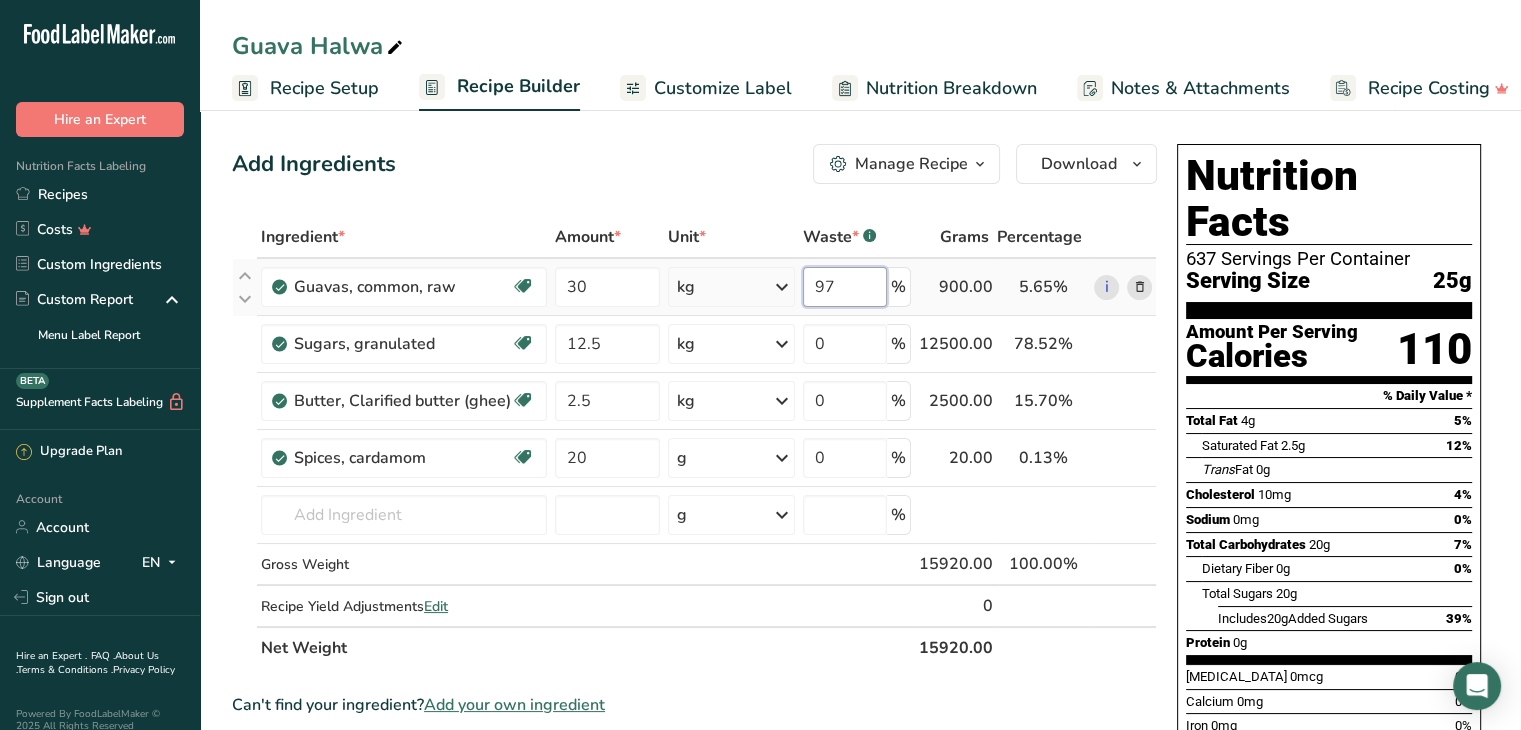click on "97" at bounding box center [845, 287] 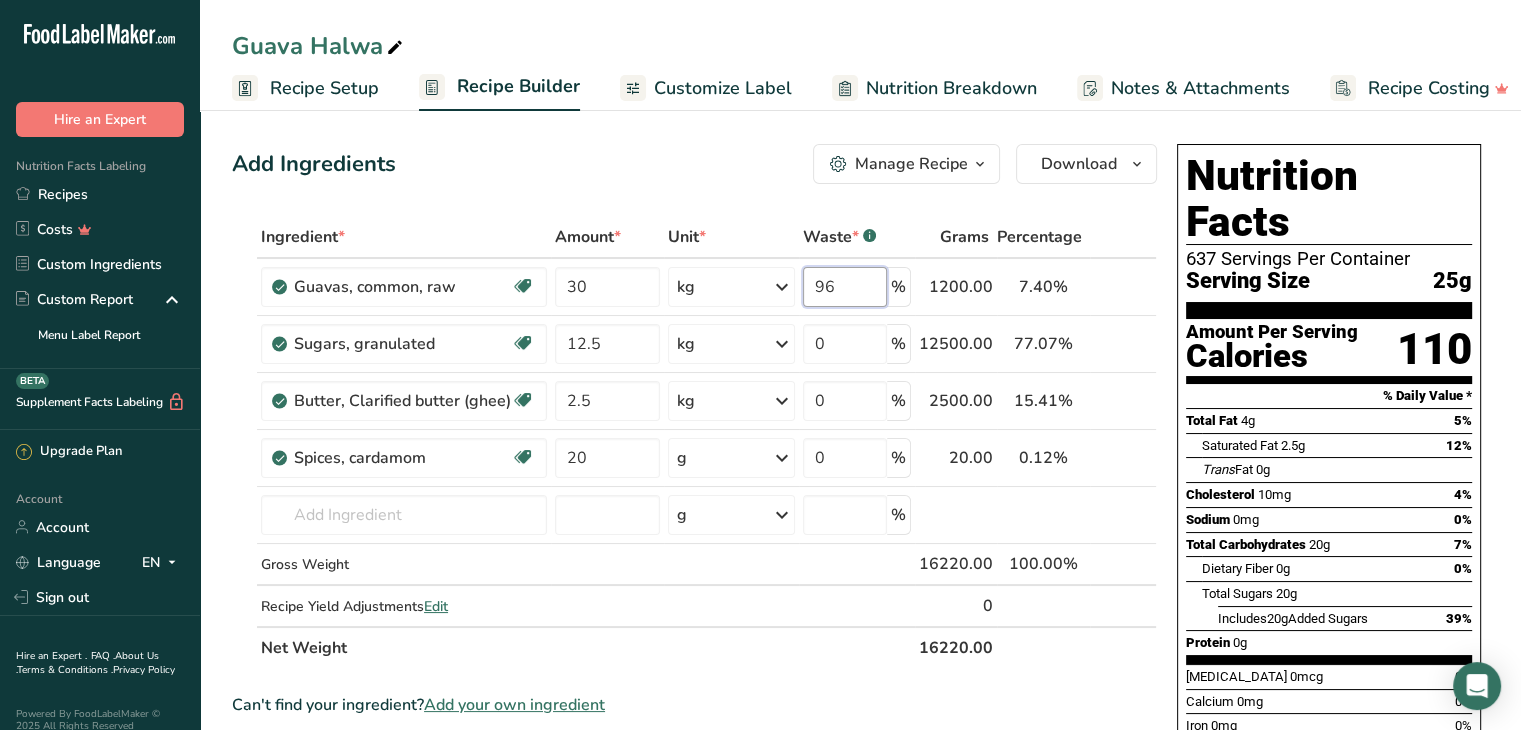 type on "96" 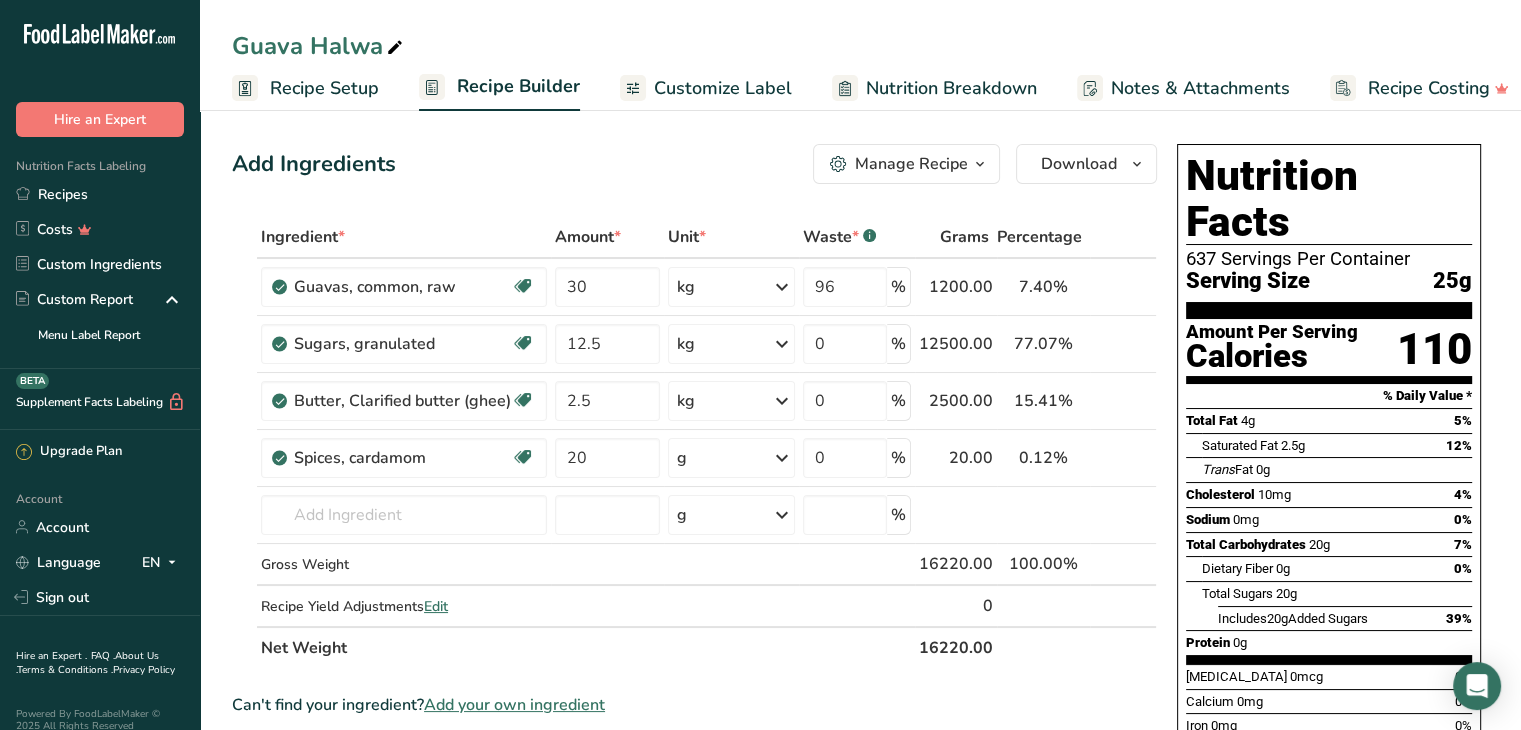 click on "Add Ingredients
Manage Recipe         Delete Recipe           Duplicate Recipe             Scale Recipe             Save as Sub-Recipe   .a-a{fill:#347362;}.b-a{fill:#fff;}                               Nutrition Breakdown                 Recipe Card
NEW
Amino Acids Pattern Report           Activity History
Download
Choose your preferred label style
Standard FDA label
Standard FDA label
The most common format for nutrition facts labels in compliance with the FDA's typeface, style and requirements
Tabular FDA label
A label format compliant with the FDA regulations presented in a tabular (horizontal) display.
Linear FDA label
A simple linear display for small sized packages.
Simplified FDA label" at bounding box center [700, 748] 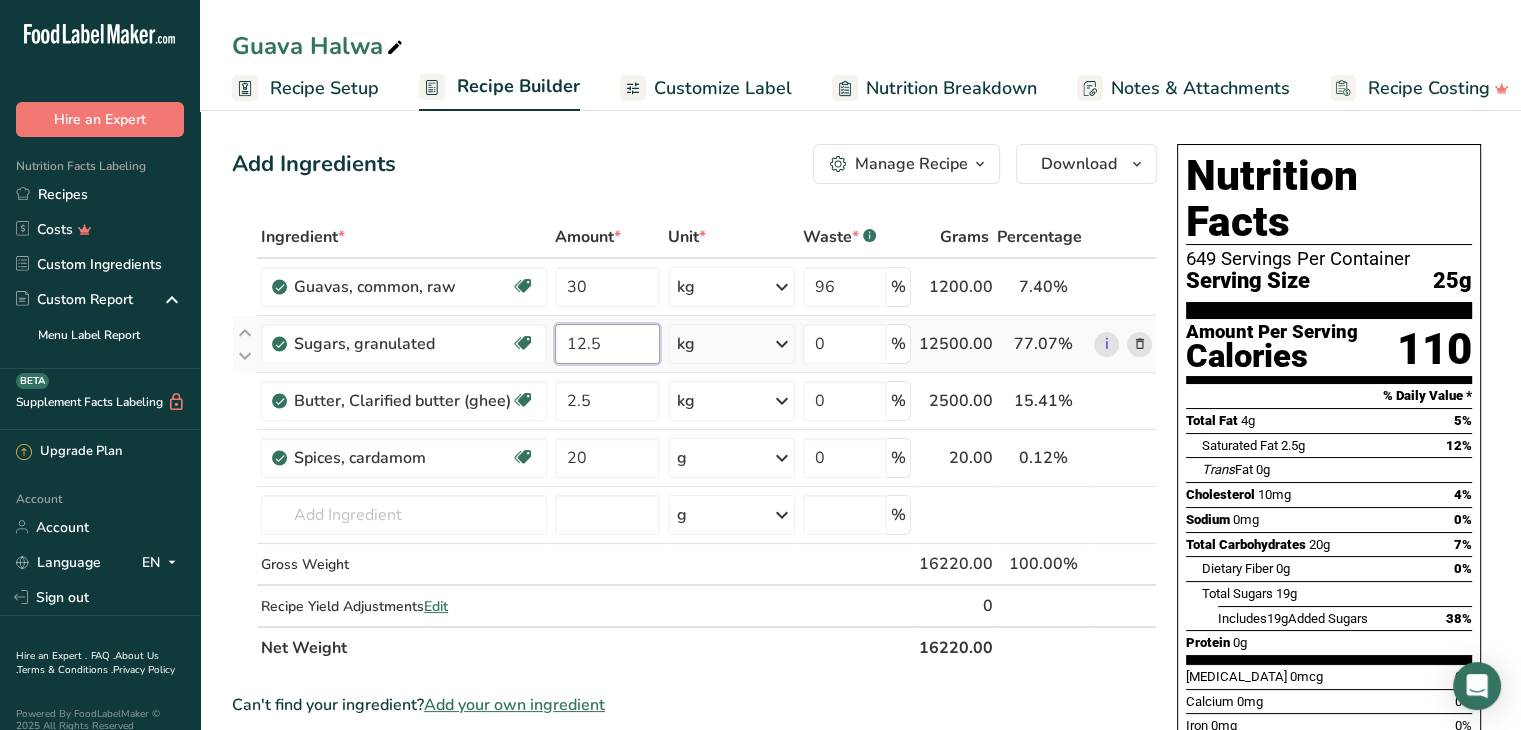 click on "12.5" at bounding box center (607, 344) 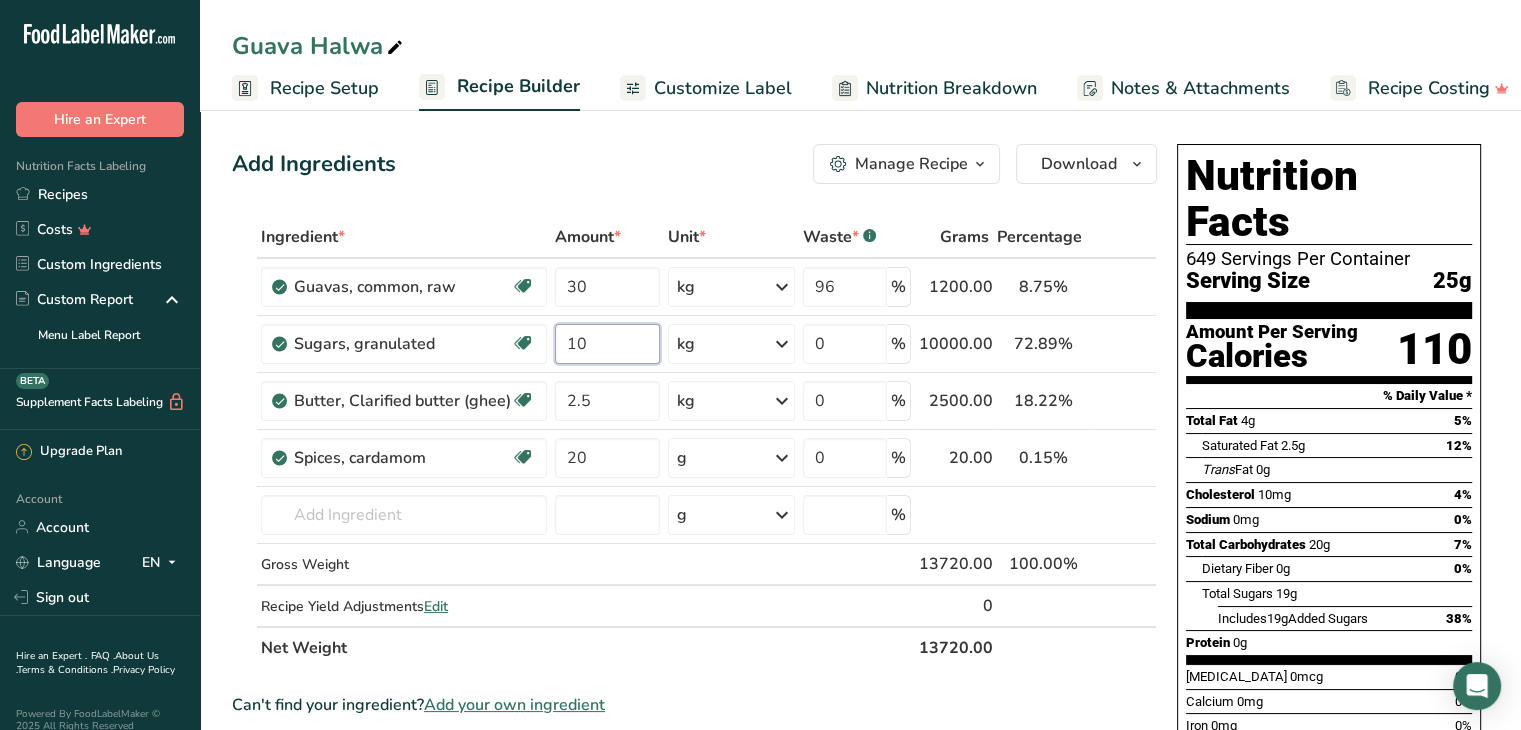 type on "10" 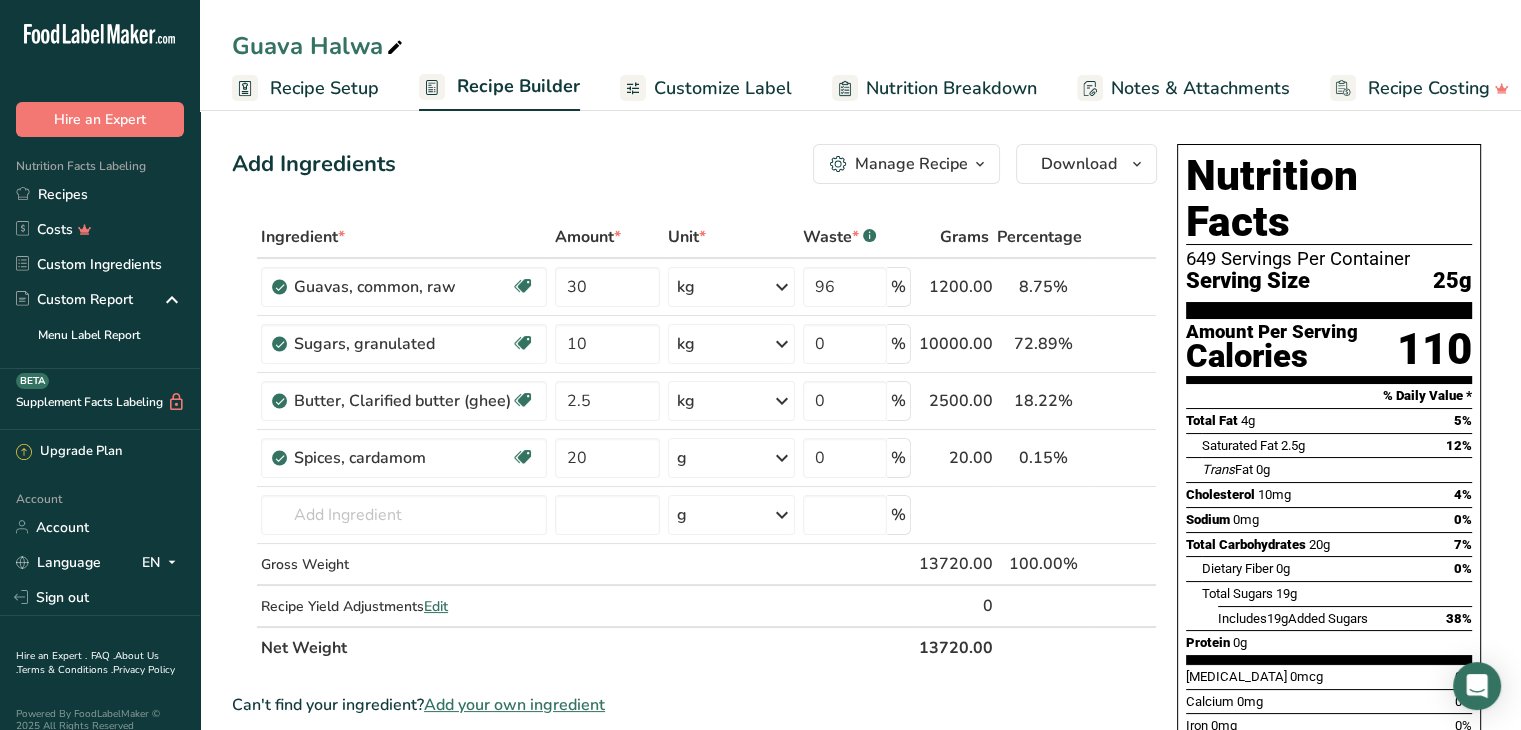 click on "Add Ingredients
Manage Recipe         Delete Recipe           Duplicate Recipe             Scale Recipe             Save as Sub-Recipe   .a-a{fill:#347362;}.b-a{fill:#fff;}                               Nutrition Breakdown                 Recipe Card
NEW
Amino Acids Pattern Report           Activity History
Download
Choose your preferred label style
Standard FDA label
Standard FDA label
The most common format for nutrition facts labels in compliance with the FDA's typeface, style and requirements
Tabular FDA label
A label format compliant with the FDA regulations presented in a tabular (horizontal) display.
Linear FDA label
A simple linear display for small sized packages.
Simplified FDA label" at bounding box center (694, 164) 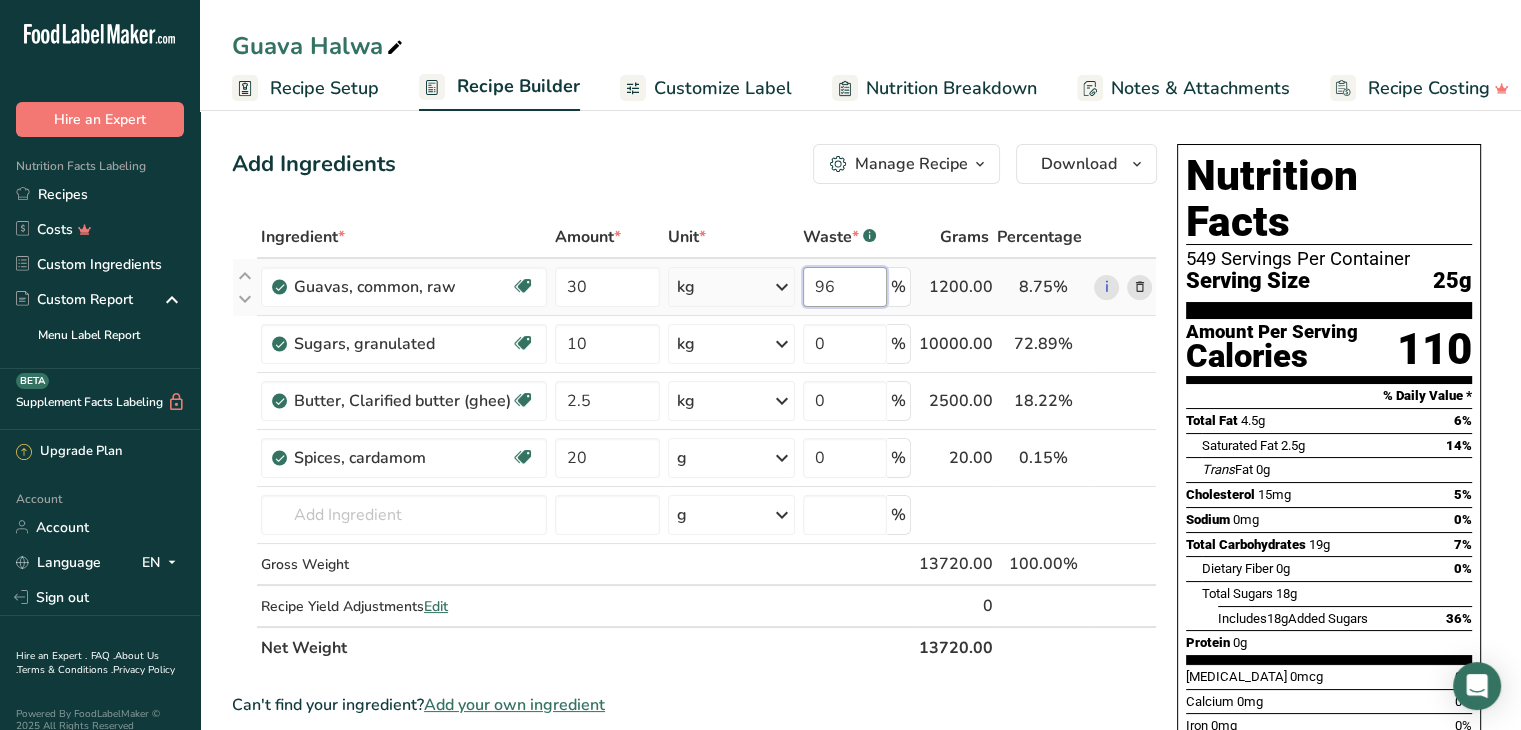 click on "96" at bounding box center (845, 287) 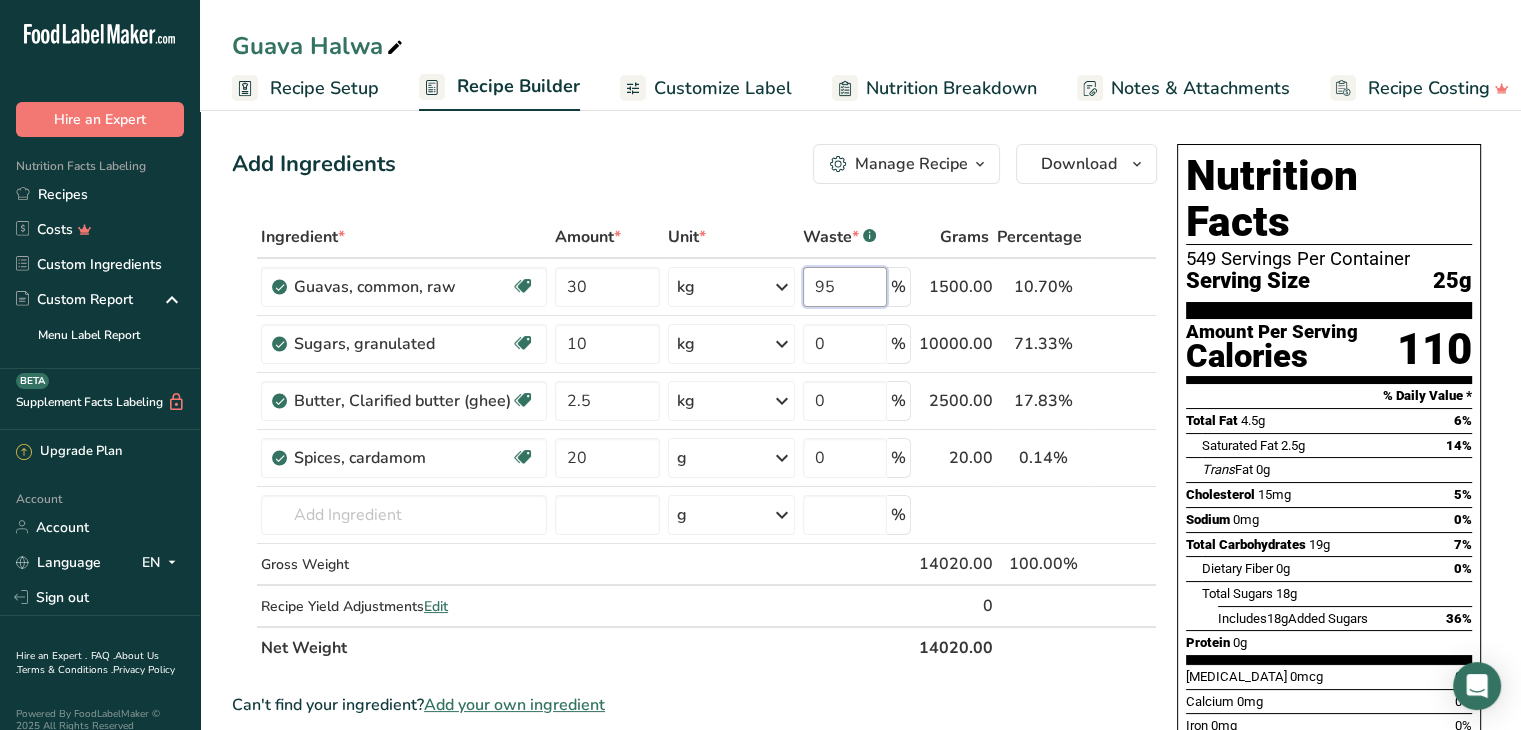 type on "95" 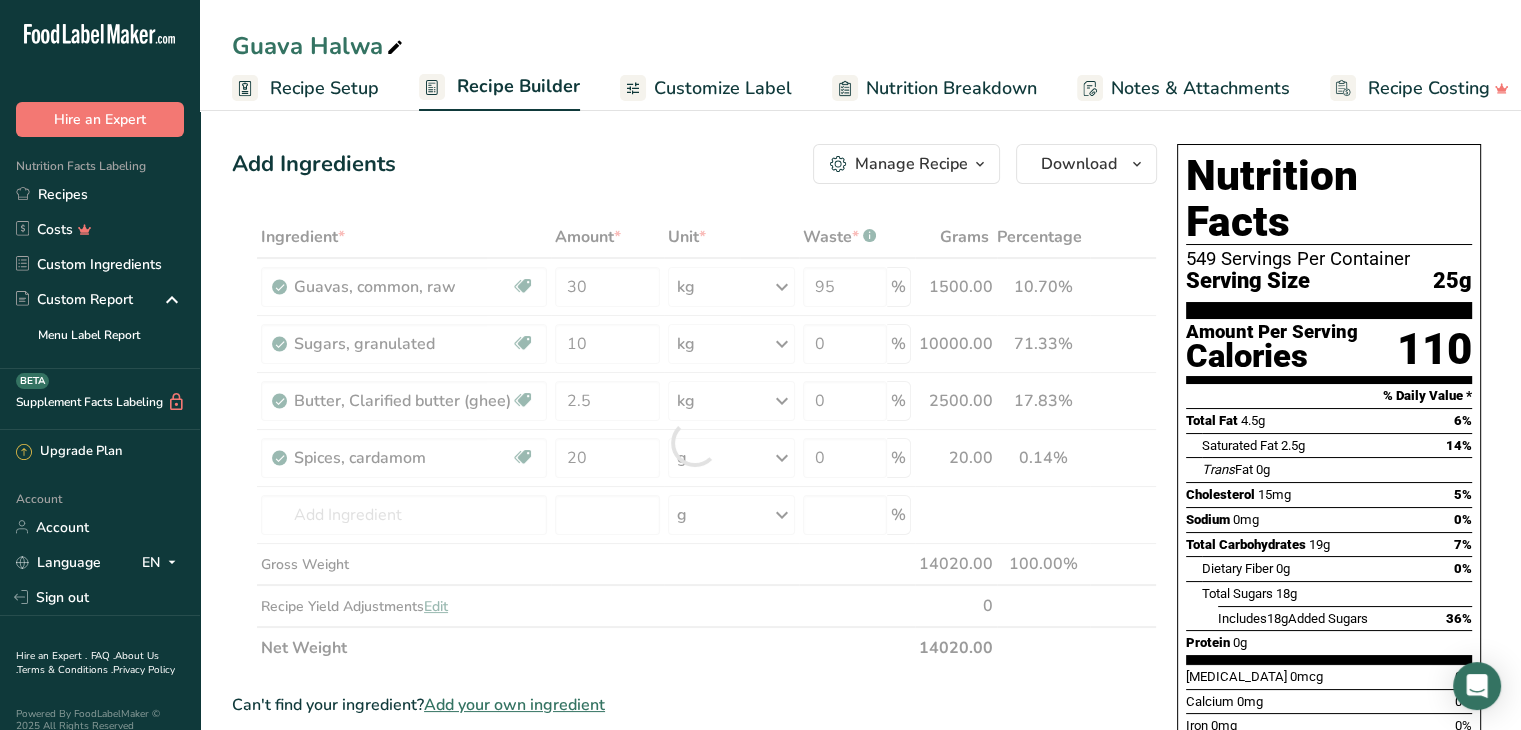 click on "Add Ingredients
Manage Recipe         Delete Recipe           Duplicate Recipe             Scale Recipe             Save as Sub-Recipe   .a-a{fill:#347362;}.b-a{fill:#fff;}                               Nutrition Breakdown                 Recipe Card
NEW
Amino Acids Pattern Report           Activity History
Download
Choose your preferred label style
Standard FDA label
Standard FDA label
The most common format for nutrition facts labels in compliance with the FDA's typeface, style and requirements
Tabular FDA label
A label format compliant with the FDA regulations presented in a tabular (horizontal) display.
Linear FDA label
A simple linear display for small sized packages.
Simplified FDA label" at bounding box center [700, 748] 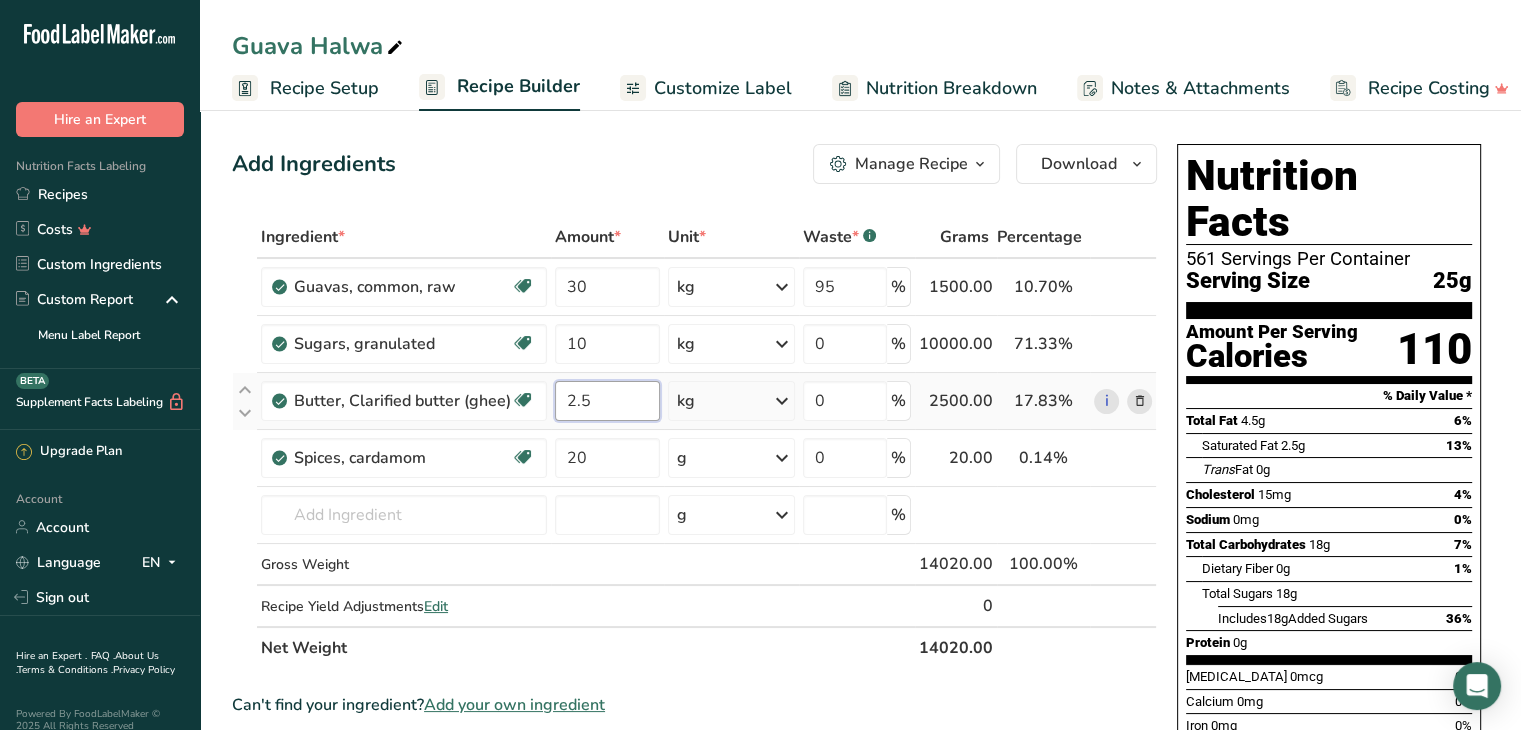 click on "2.5" at bounding box center (607, 401) 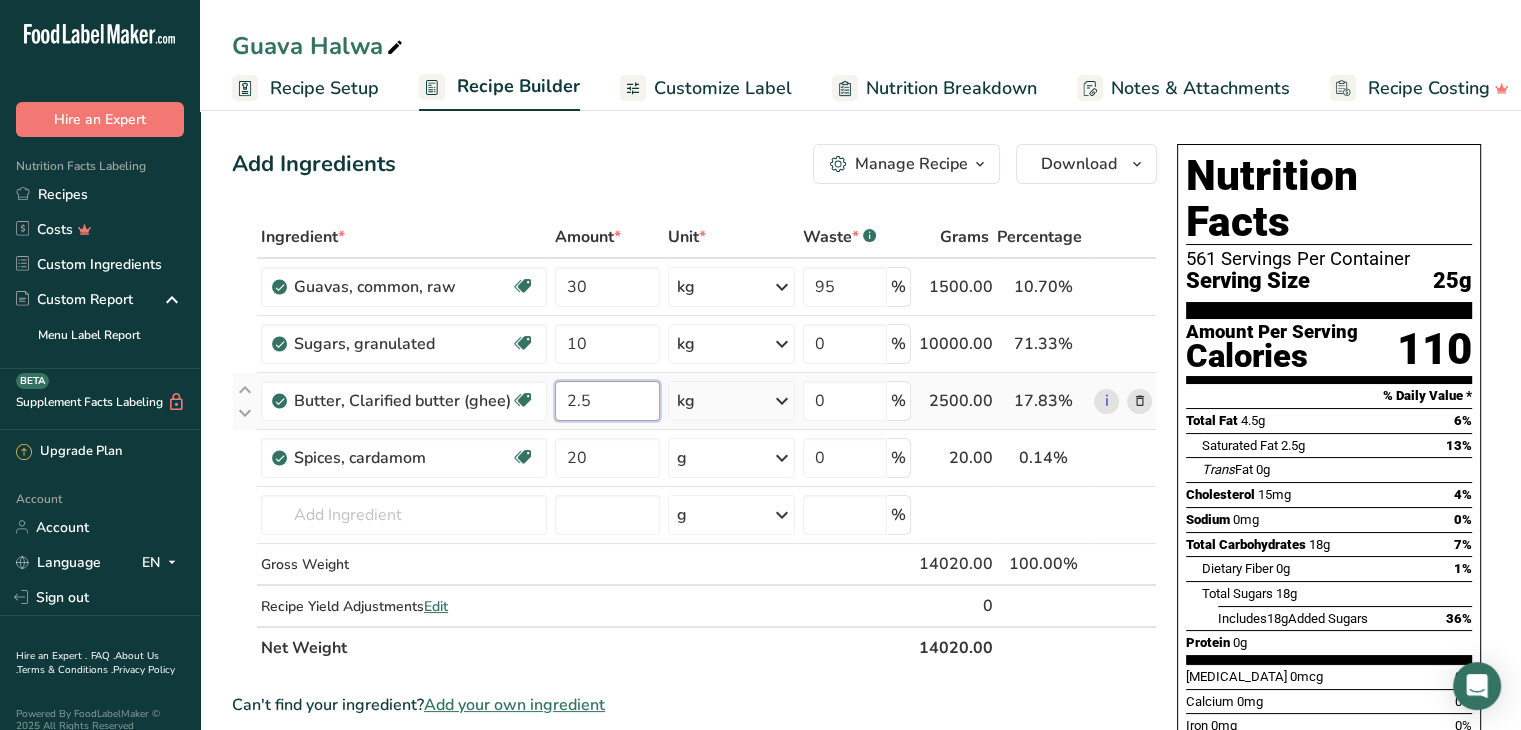 type on "2" 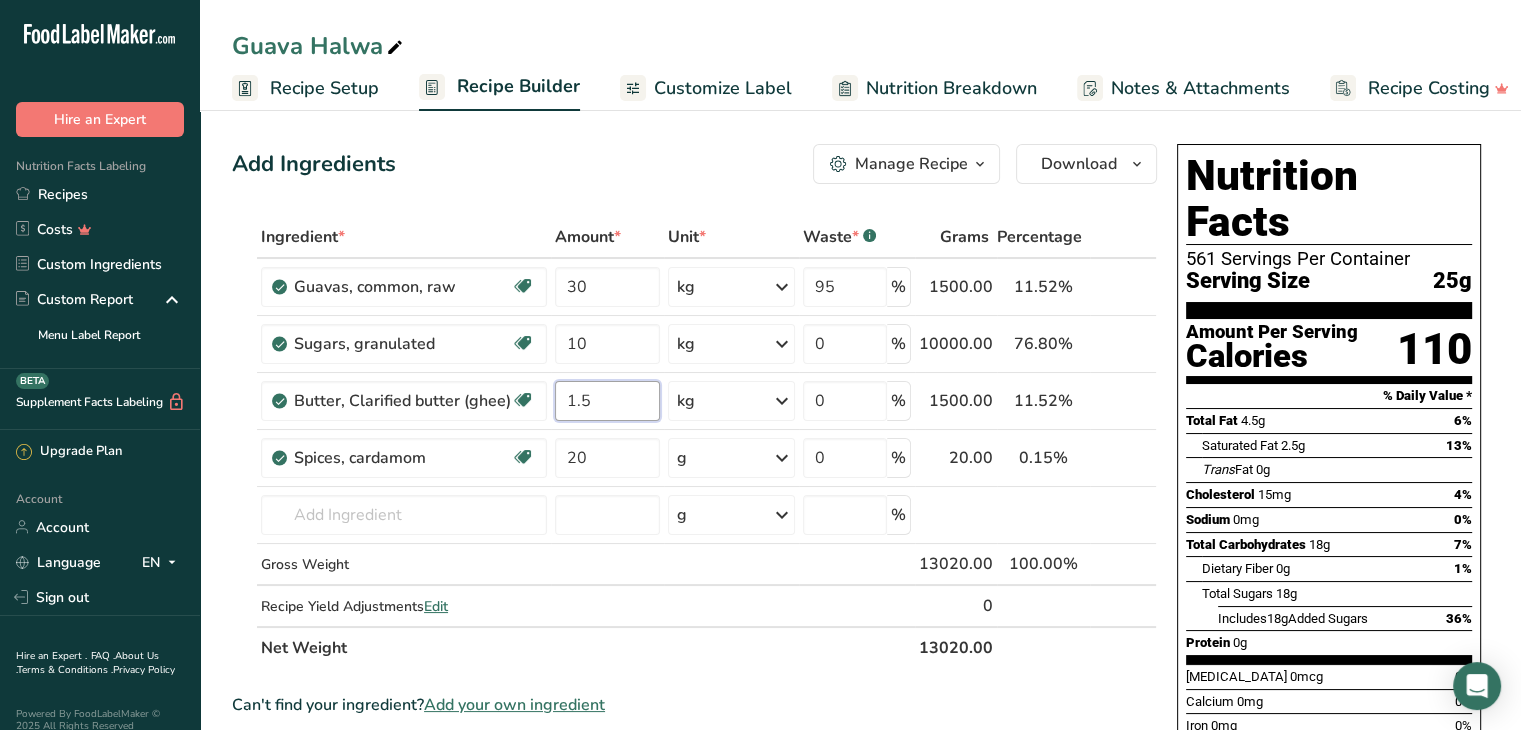 type on "1.5" 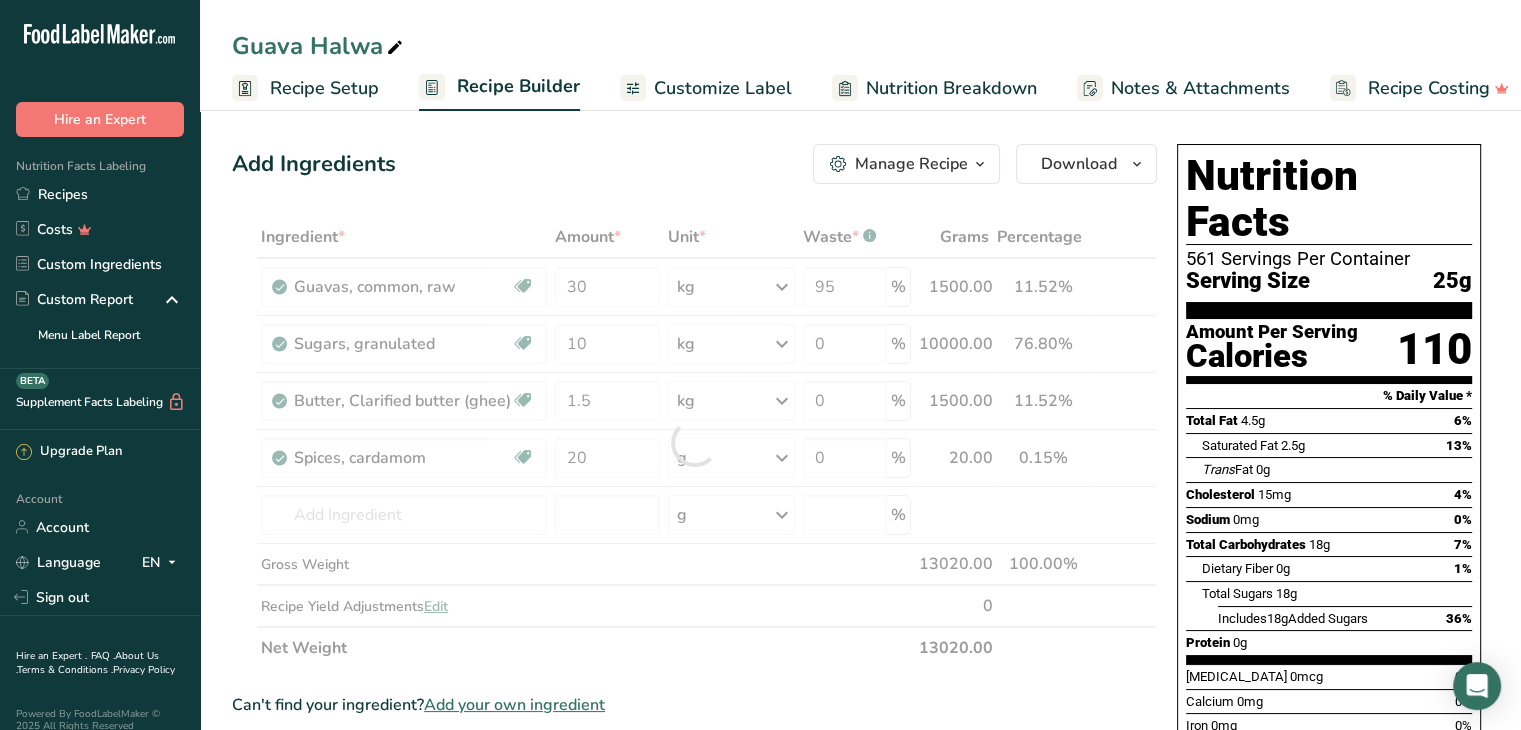 click on "Add Ingredients
Manage Recipe         Delete Recipe           Duplicate Recipe             Scale Recipe             Save as Sub-Recipe   .a-a{fill:#347362;}.b-a{fill:#fff;}                               Nutrition Breakdown                 Recipe Card
NEW
Amino Acids Pattern Report           Activity History
Download
Choose your preferred label style
Standard FDA label
Standard FDA label
The most common format for nutrition facts labels in compliance with the FDA's typeface, style and requirements
Tabular FDA label
A label format compliant with the FDA regulations presented in a tabular (horizontal) display.
Linear FDA label
A simple linear display for small sized packages.
Simplified FDA label" at bounding box center [700, 748] 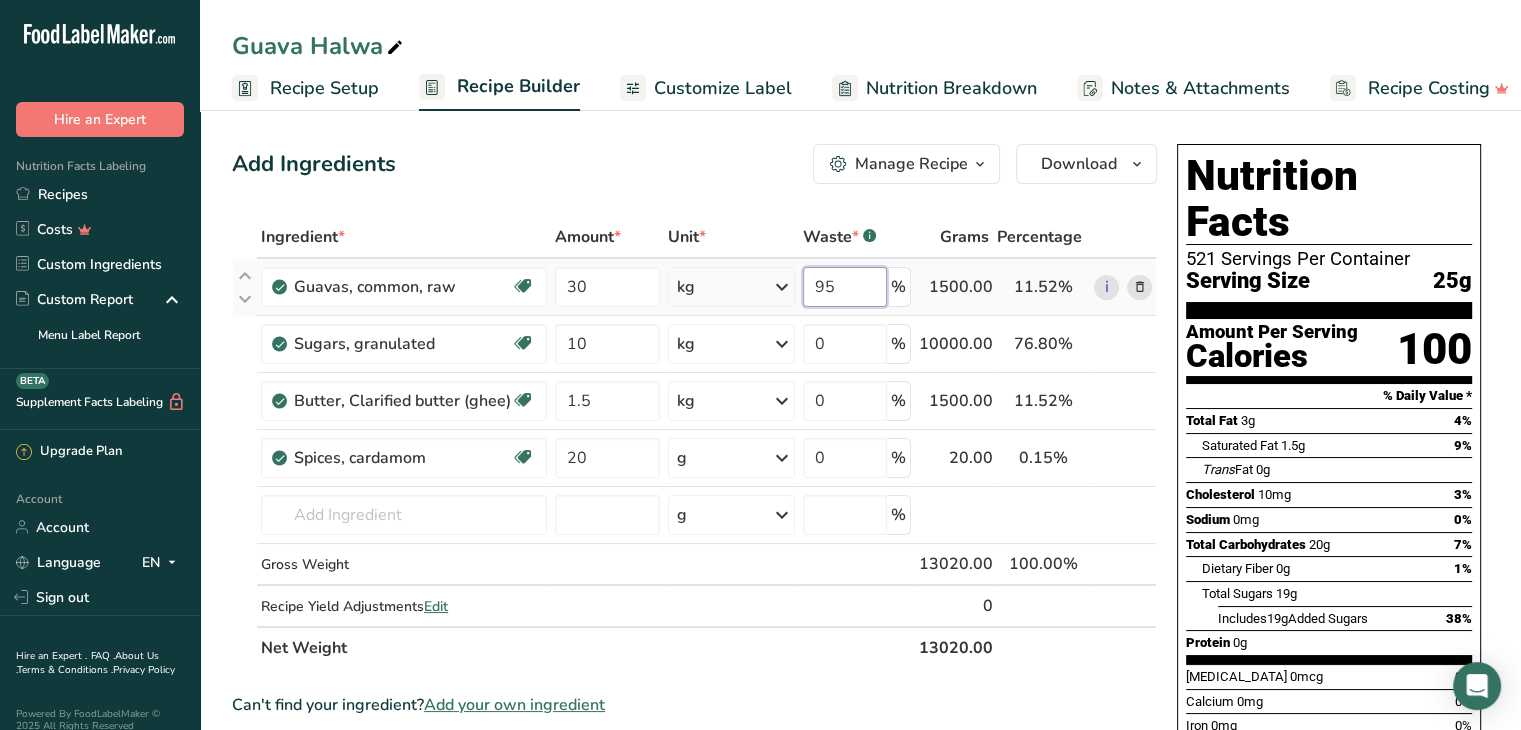 click on "95" at bounding box center [845, 287] 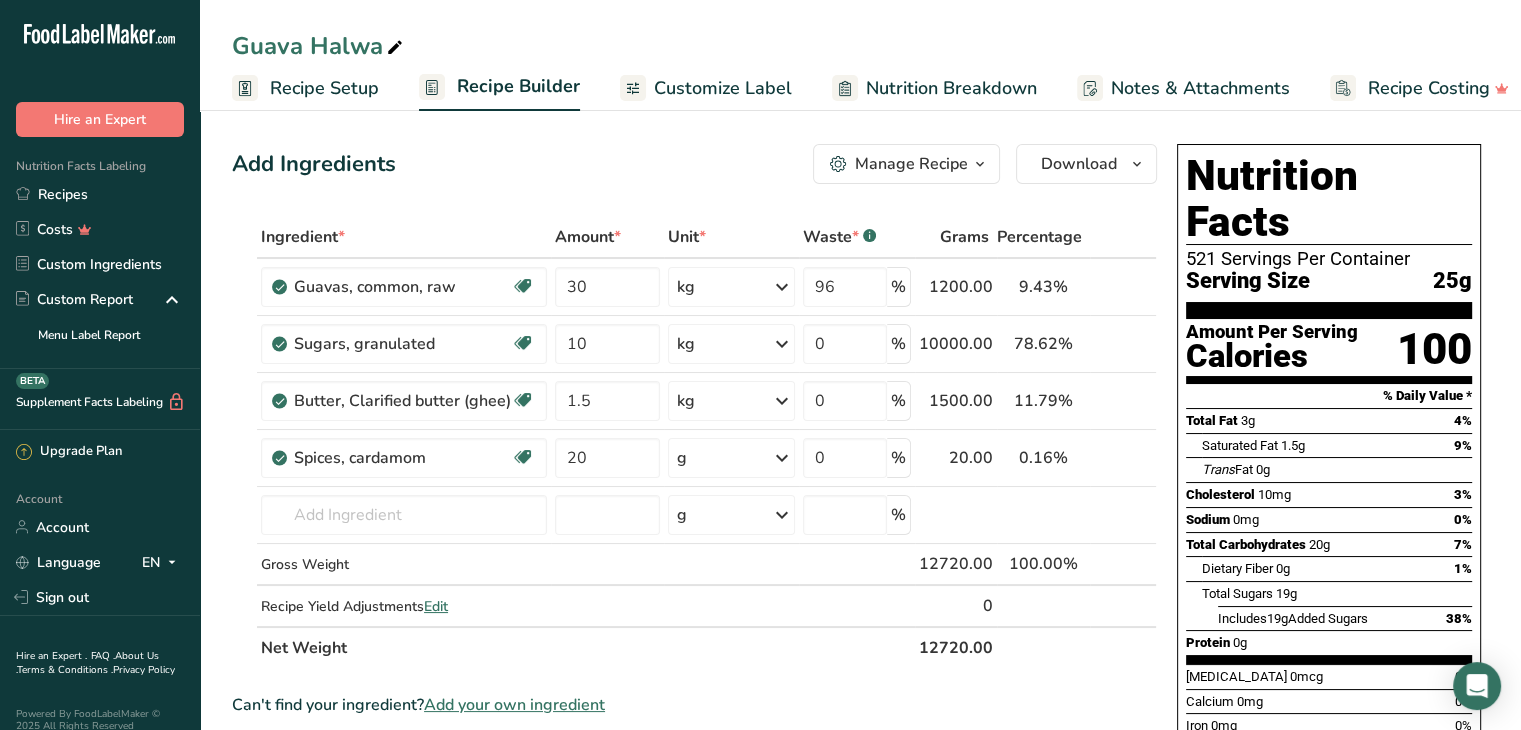 click on "Add Ingredients
Manage Recipe         Delete Recipe           Duplicate Recipe             Scale Recipe             Save as Sub-Recipe   .a-a{fill:#347362;}.b-a{fill:#fff;}                               Nutrition Breakdown                 Recipe Card
NEW
Amino Acids Pattern Report           Activity History
Download
Choose your preferred label style
Standard FDA label
Standard FDA label
The most common format for nutrition facts labels in compliance with the FDA's typeface, style and requirements
Tabular FDA label
A label format compliant with the FDA regulations presented in a tabular (horizontal) display.
Linear FDA label
A simple linear display for small sized packages.
Simplified FDA label" at bounding box center [694, 164] 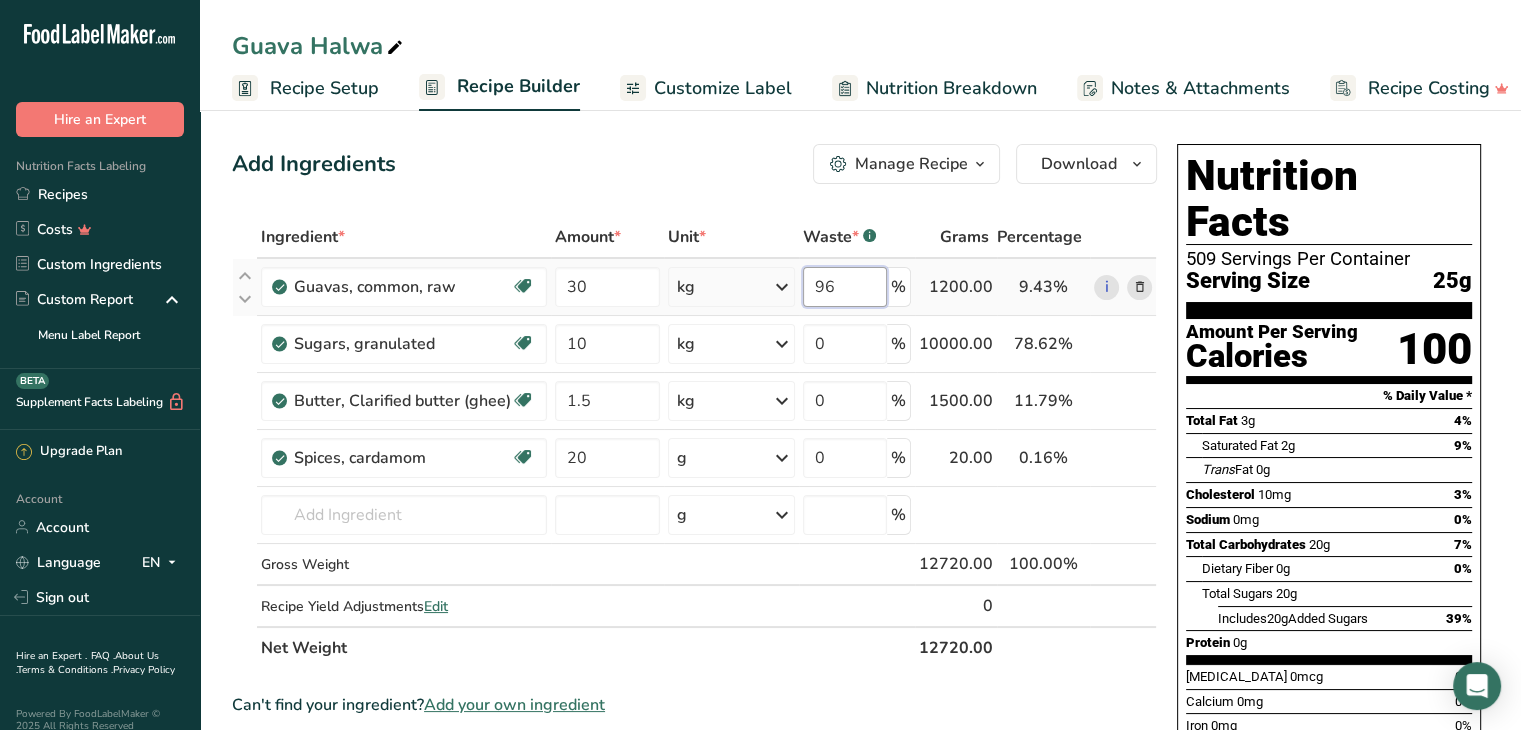 drag, startPoint x: 839, startPoint y: 281, endPoint x: 811, endPoint y: 273, distance: 29.12044 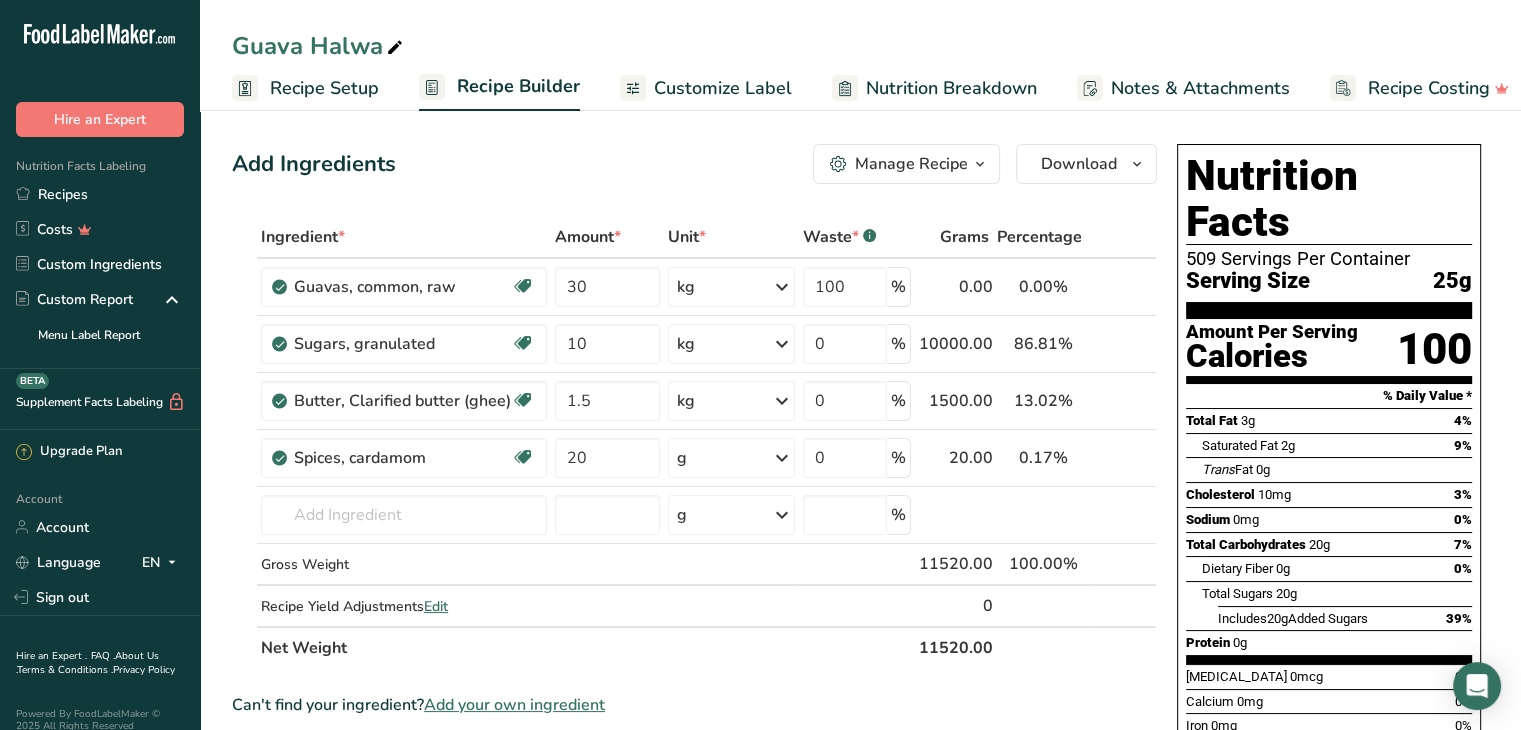 click on "Add Ingredients
Manage Recipe         Delete Recipe           Duplicate Recipe             Scale Recipe             Save as Sub-Recipe   .a-a{fill:#347362;}.b-a{fill:#fff;}                               Nutrition Breakdown                 Recipe Card
NEW
Amino Acids Pattern Report           Activity History
Download
Choose your preferred label style
Standard FDA label
Standard FDA label
The most common format for nutrition facts labels in compliance with the FDA's typeface, style and requirements
Tabular FDA label
A label format compliant with the FDA regulations presented in a tabular (horizontal) display.
Linear FDA label
A simple linear display for small sized packages.
Simplified FDA label" at bounding box center [700, 748] 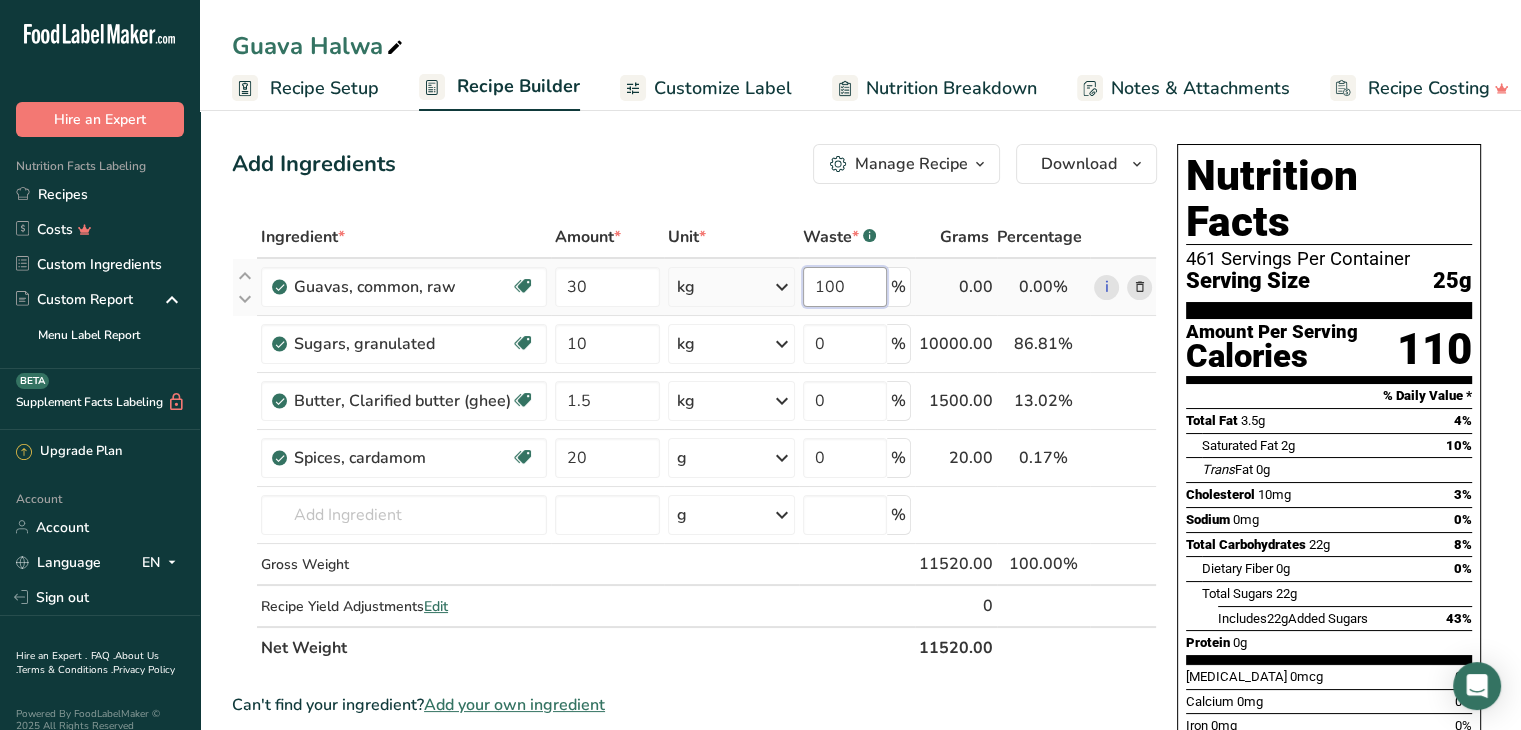 drag, startPoint x: 850, startPoint y: 286, endPoint x: 804, endPoint y: 278, distance: 46.69047 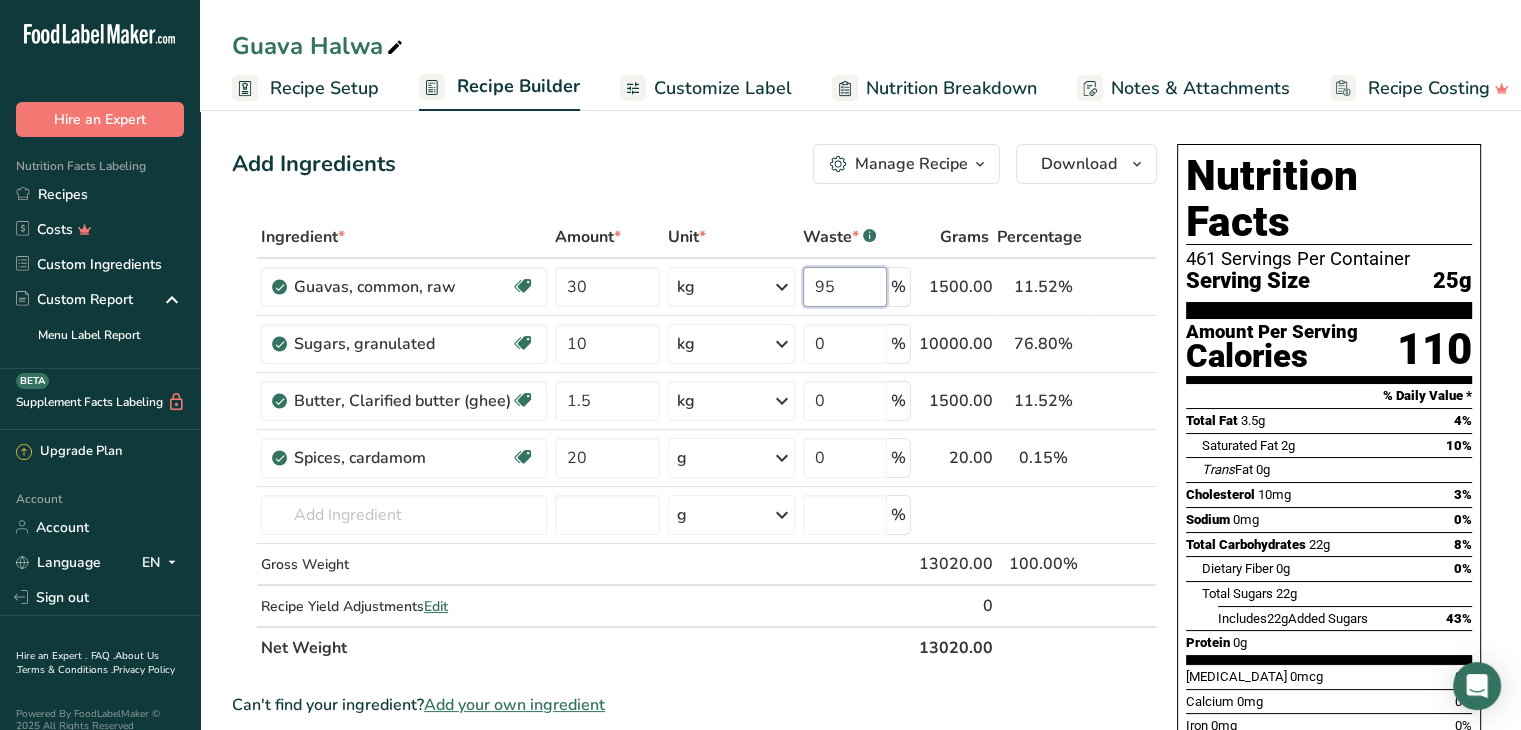 type on "95" 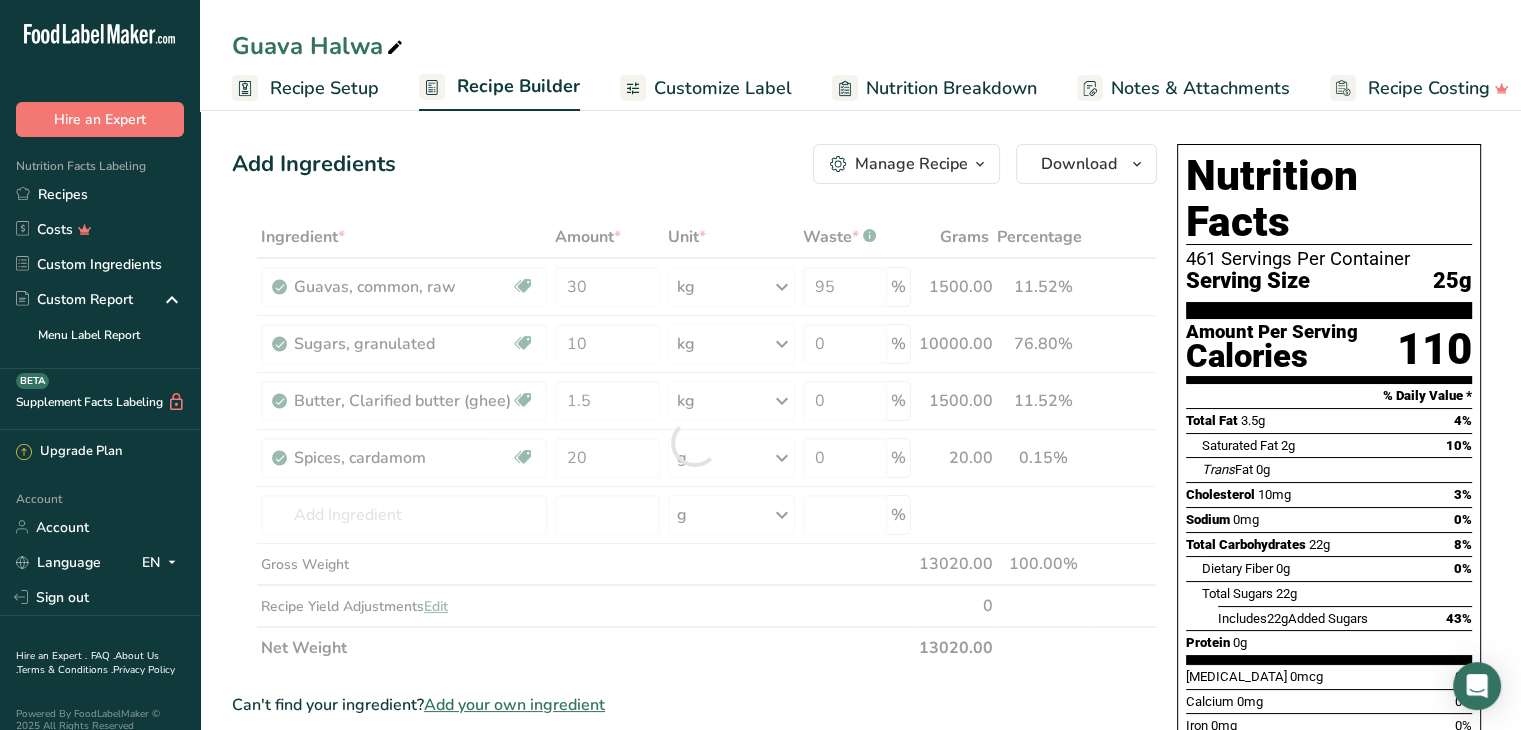 click on "Add Ingredients
Manage Recipe         Delete Recipe           Duplicate Recipe             Scale Recipe             Save as Sub-Recipe   .a-a{fill:#347362;}.b-a{fill:#fff;}                               Nutrition Breakdown                 Recipe Card
NEW
Amino Acids Pattern Report           Activity History
Download
Choose your preferred label style
Standard FDA label
Standard FDA label
The most common format for nutrition facts labels in compliance with the FDA's typeface, style and requirements
Tabular FDA label
A label format compliant with the FDA regulations presented in a tabular (horizontal) display.
Linear FDA label
A simple linear display for small sized packages.
Simplified FDA label" at bounding box center [694, 164] 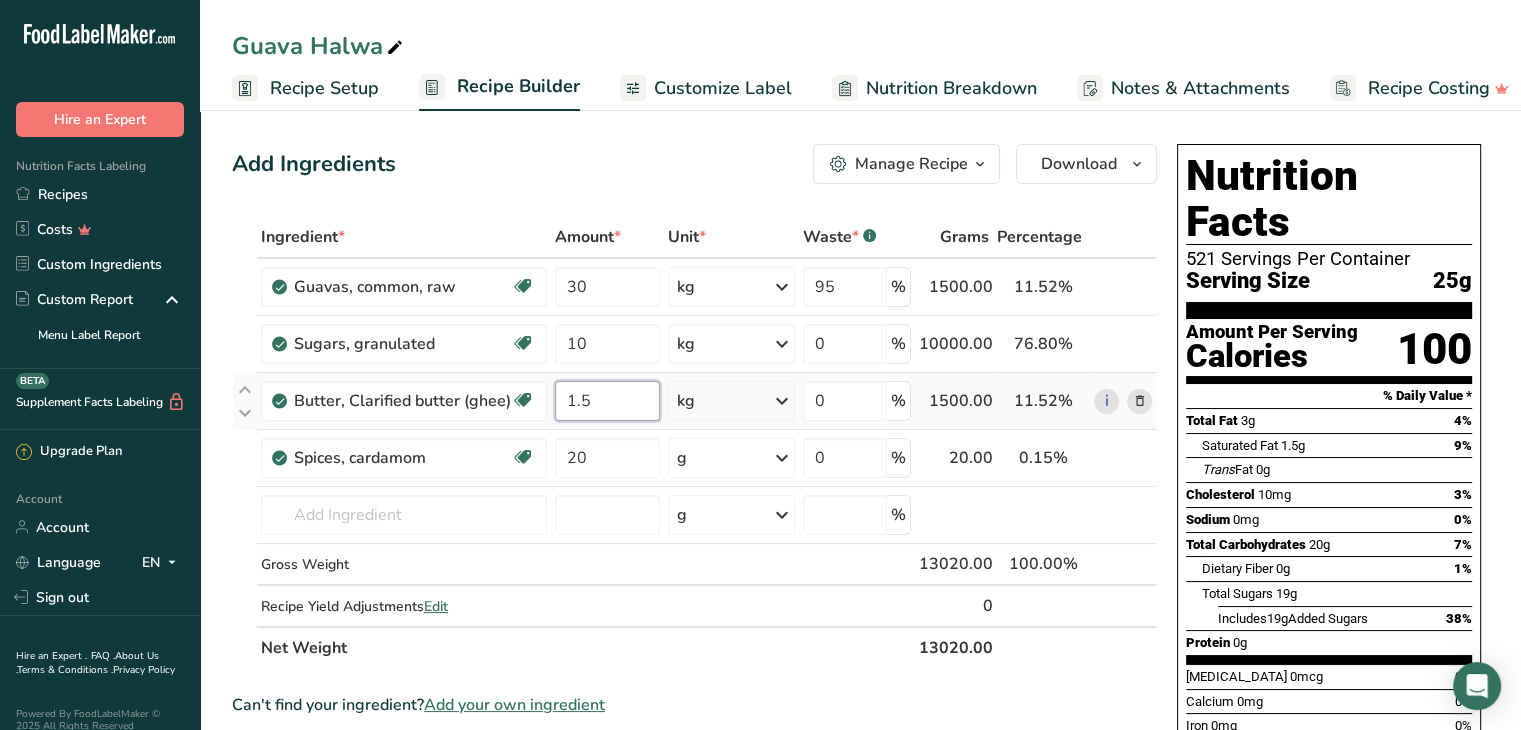 drag, startPoint x: 598, startPoint y: 397, endPoint x: 555, endPoint y: 399, distance: 43.046486 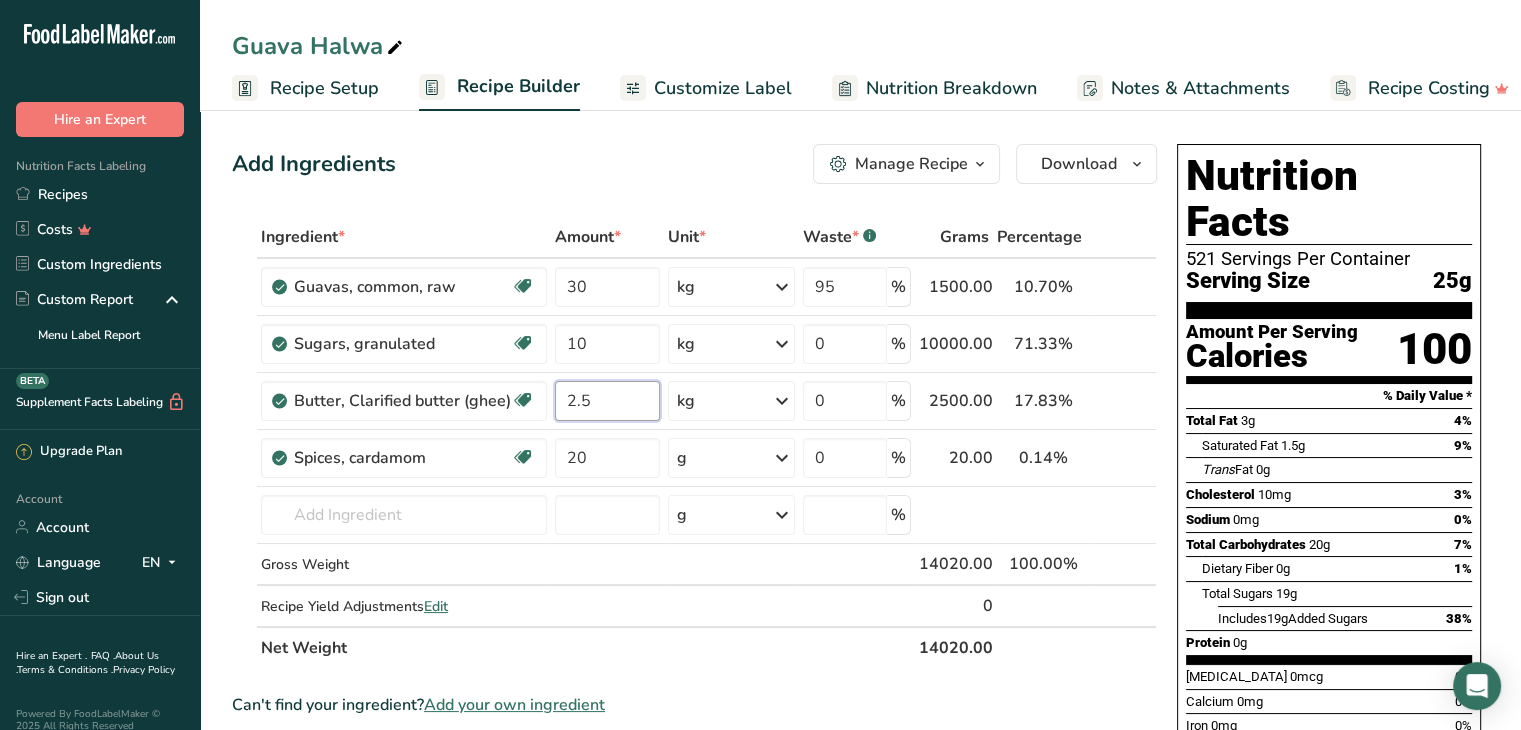 type on "2.5" 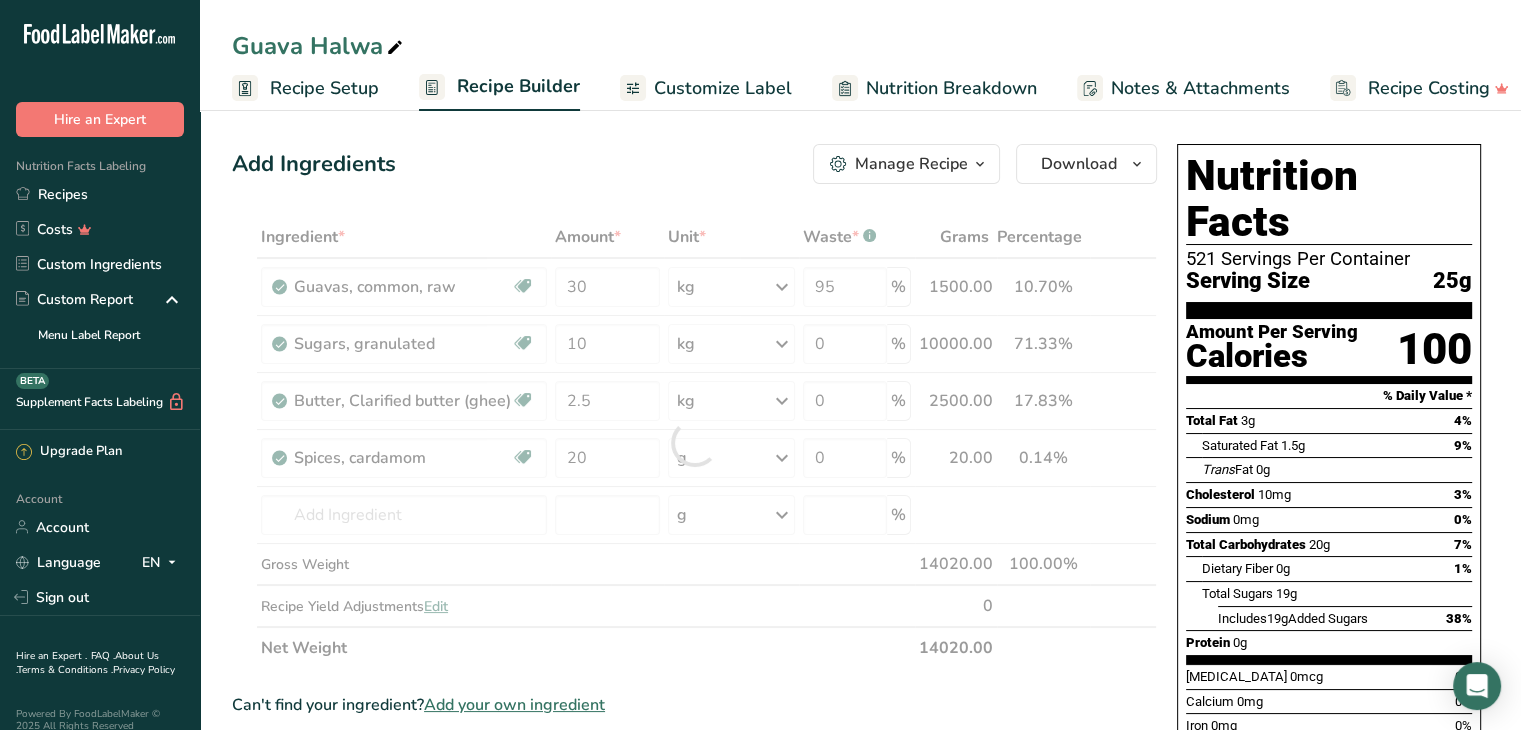 click on "Add Ingredients
Manage Recipe         Delete Recipe           Duplicate Recipe             Scale Recipe             Save as Sub-Recipe   .a-a{fill:#347362;}.b-a{fill:#fff;}                               Nutrition Breakdown                 Recipe Card
NEW
Amino Acids Pattern Report           Activity History
Download
Choose your preferred label style
Standard FDA label
Standard FDA label
The most common format for nutrition facts labels in compliance with the FDA's typeface, style and requirements
Tabular FDA label
A label format compliant with the FDA regulations presented in a tabular (horizontal) display.
Linear FDA label
A simple linear display for small sized packages.
Simplified FDA label" at bounding box center (700, 748) 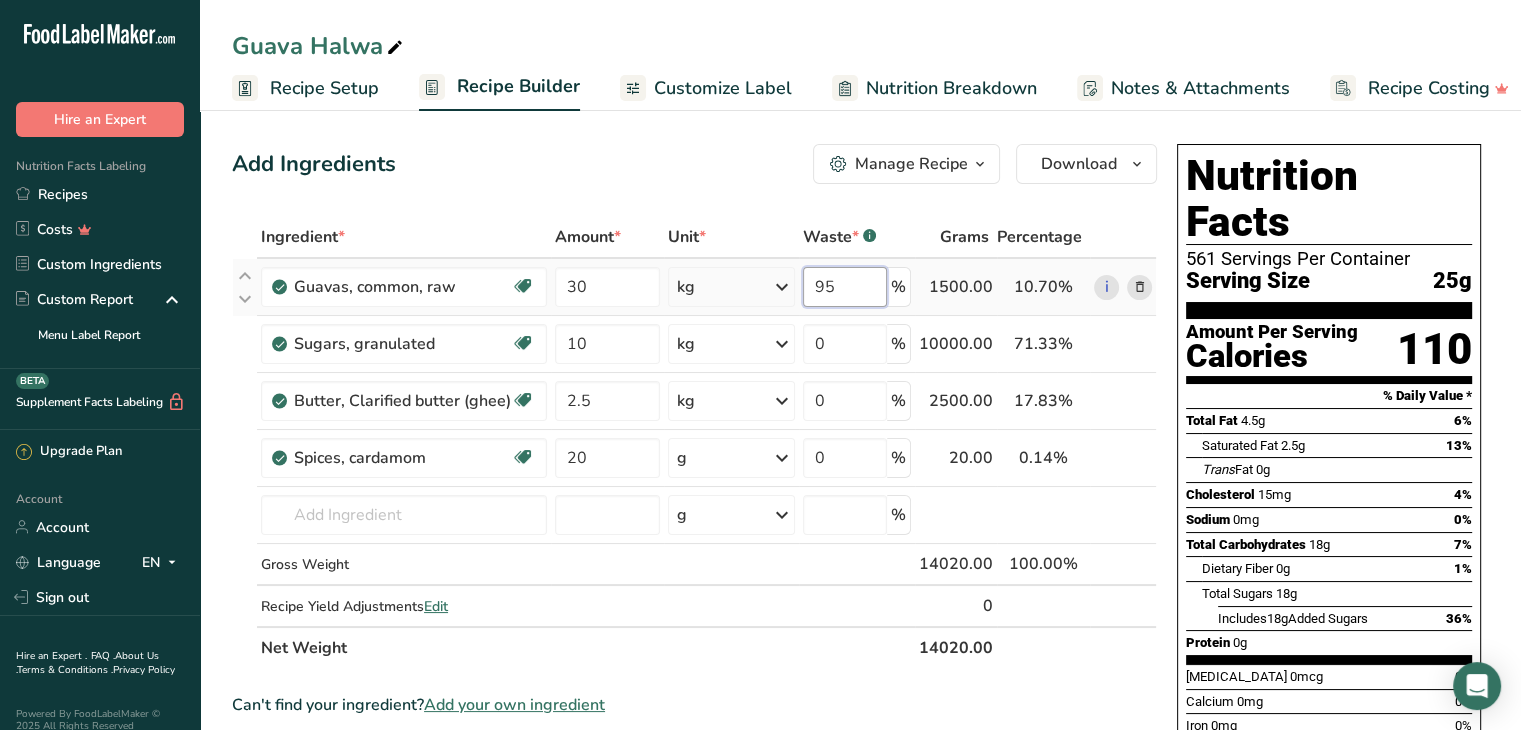 drag, startPoint x: 867, startPoint y: 299, endPoint x: 820, endPoint y: 296, distance: 47.095646 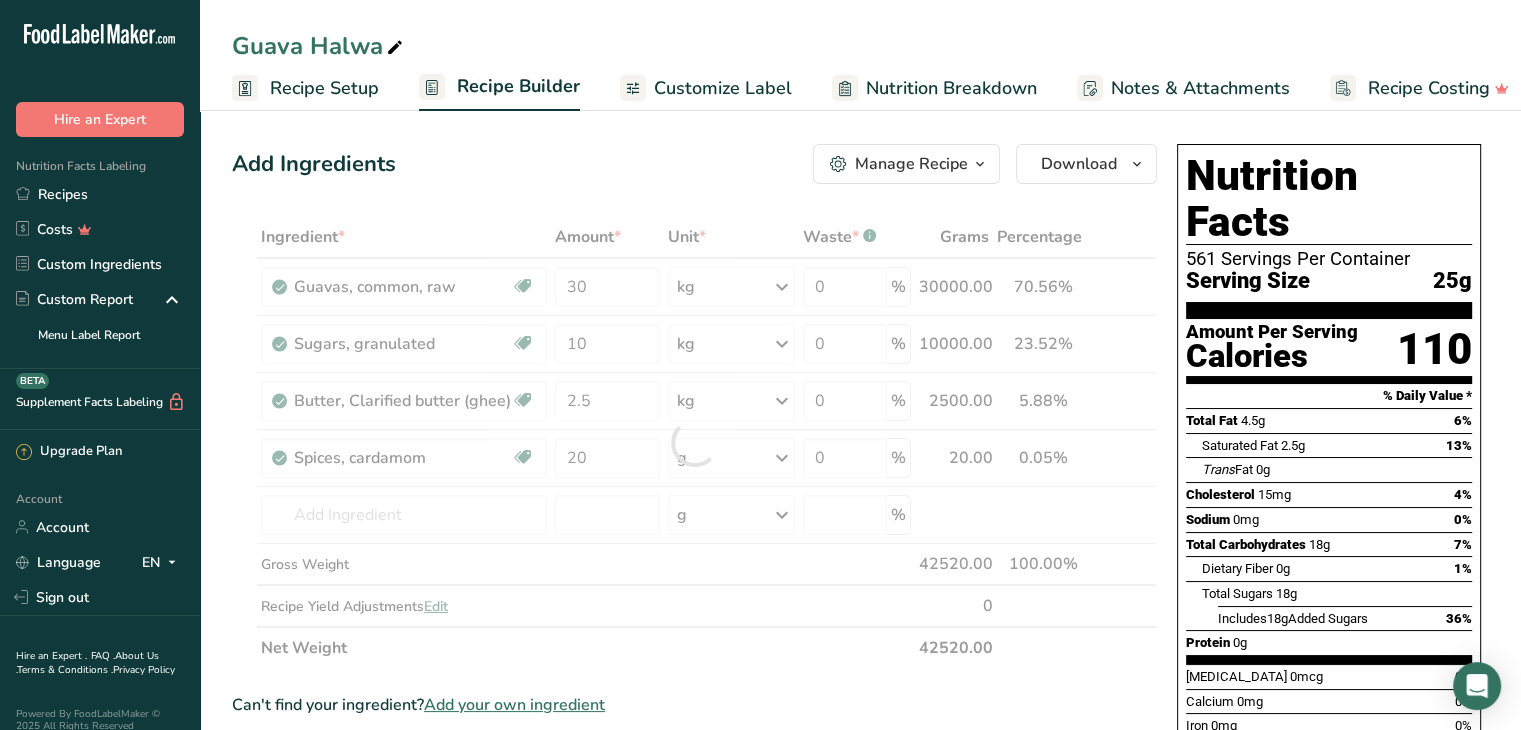 click on "Add Ingredients
Manage Recipe         Delete Recipe           Duplicate Recipe             Scale Recipe             Save as Sub-Recipe   .a-a{fill:#347362;}.b-a{fill:#fff;}                               Nutrition Breakdown                 Recipe Card
NEW
Amino Acids Pattern Report           Activity History
Download
Choose your preferred label style
Standard FDA label
Standard FDA label
The most common format for nutrition facts labels in compliance with the FDA's typeface, style and requirements
Tabular FDA label
A label format compliant with the FDA regulations presented in a tabular (horizontal) display.
Linear FDA label
A simple linear display for small sized packages.
Simplified FDA label" at bounding box center [700, 748] 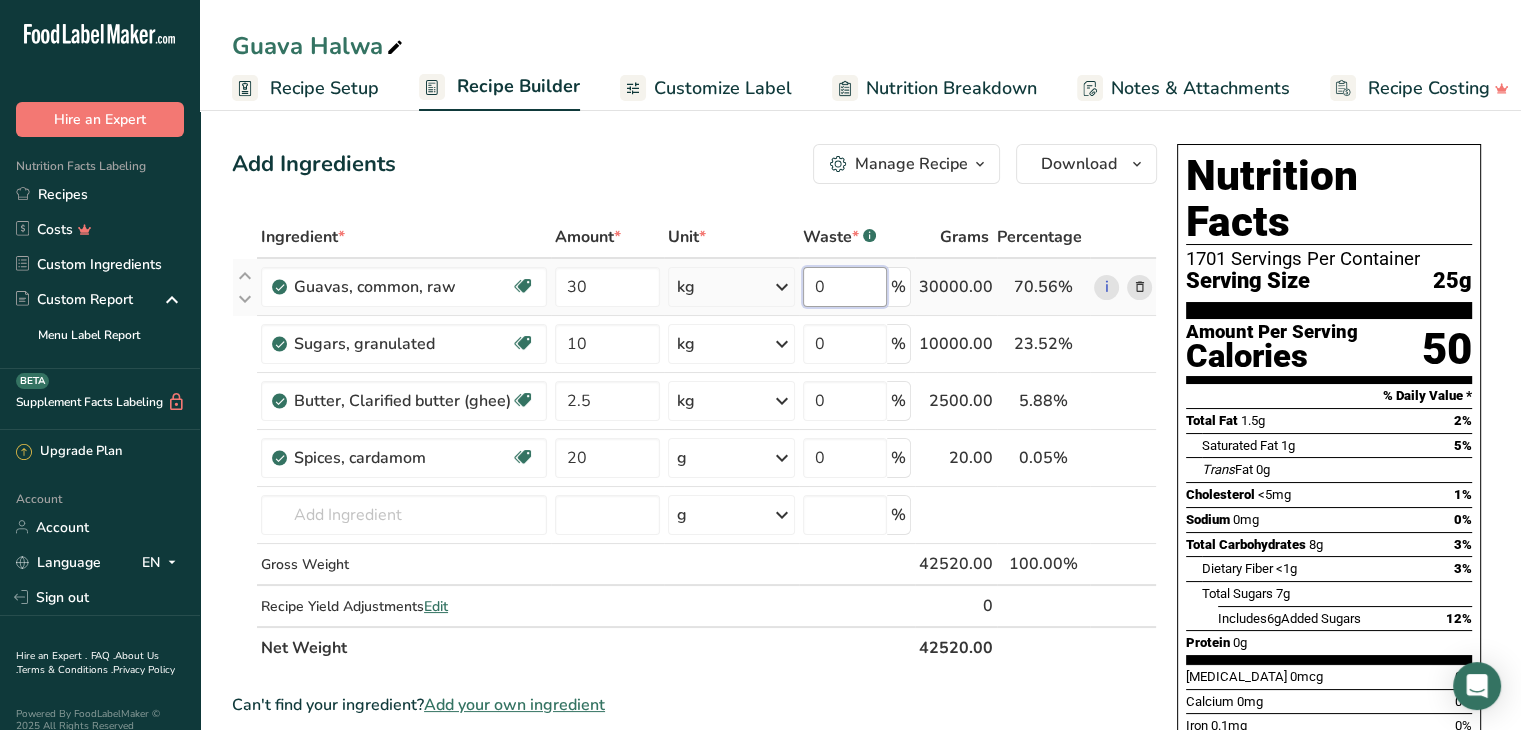 drag, startPoint x: 840, startPoint y: 285, endPoint x: 766, endPoint y: 277, distance: 74.431175 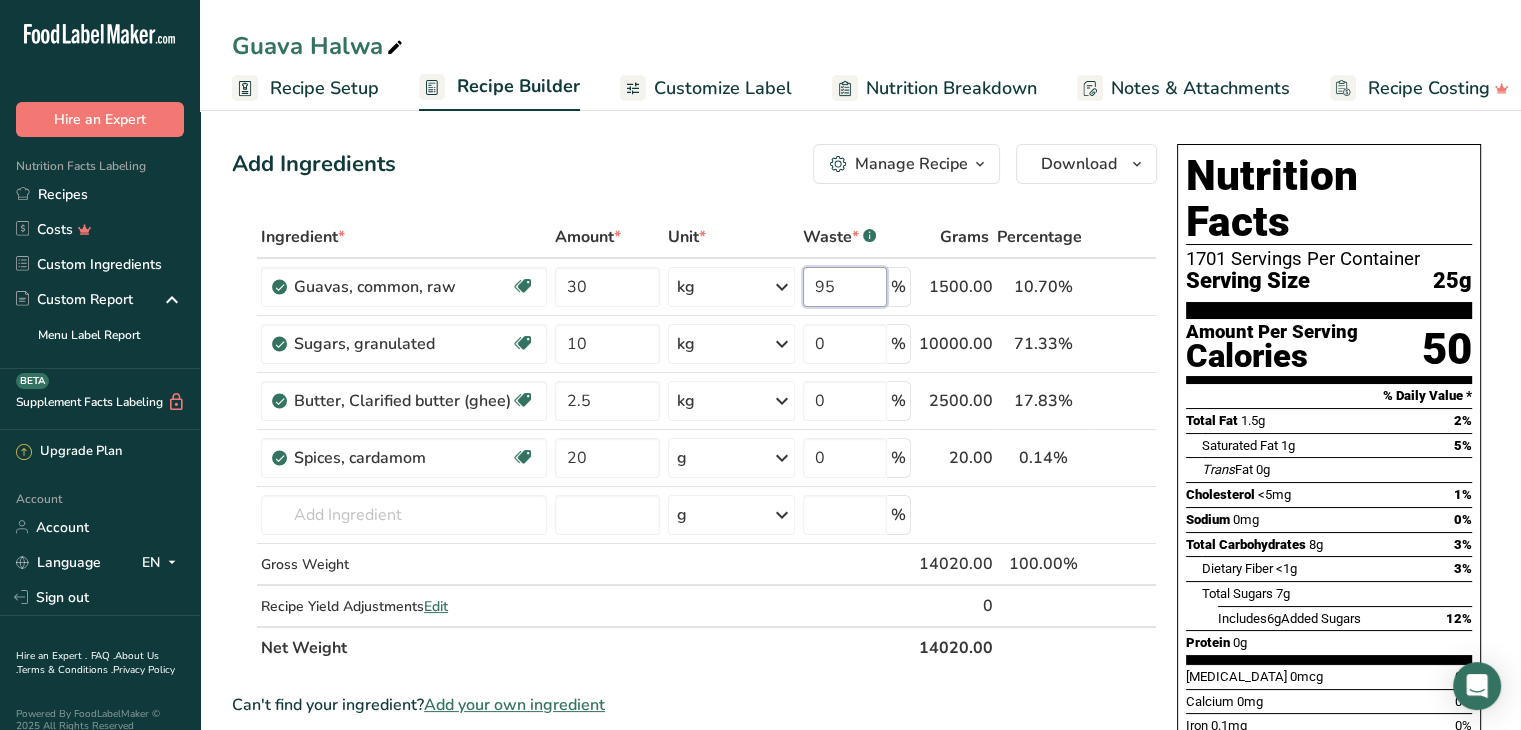 type on "95" 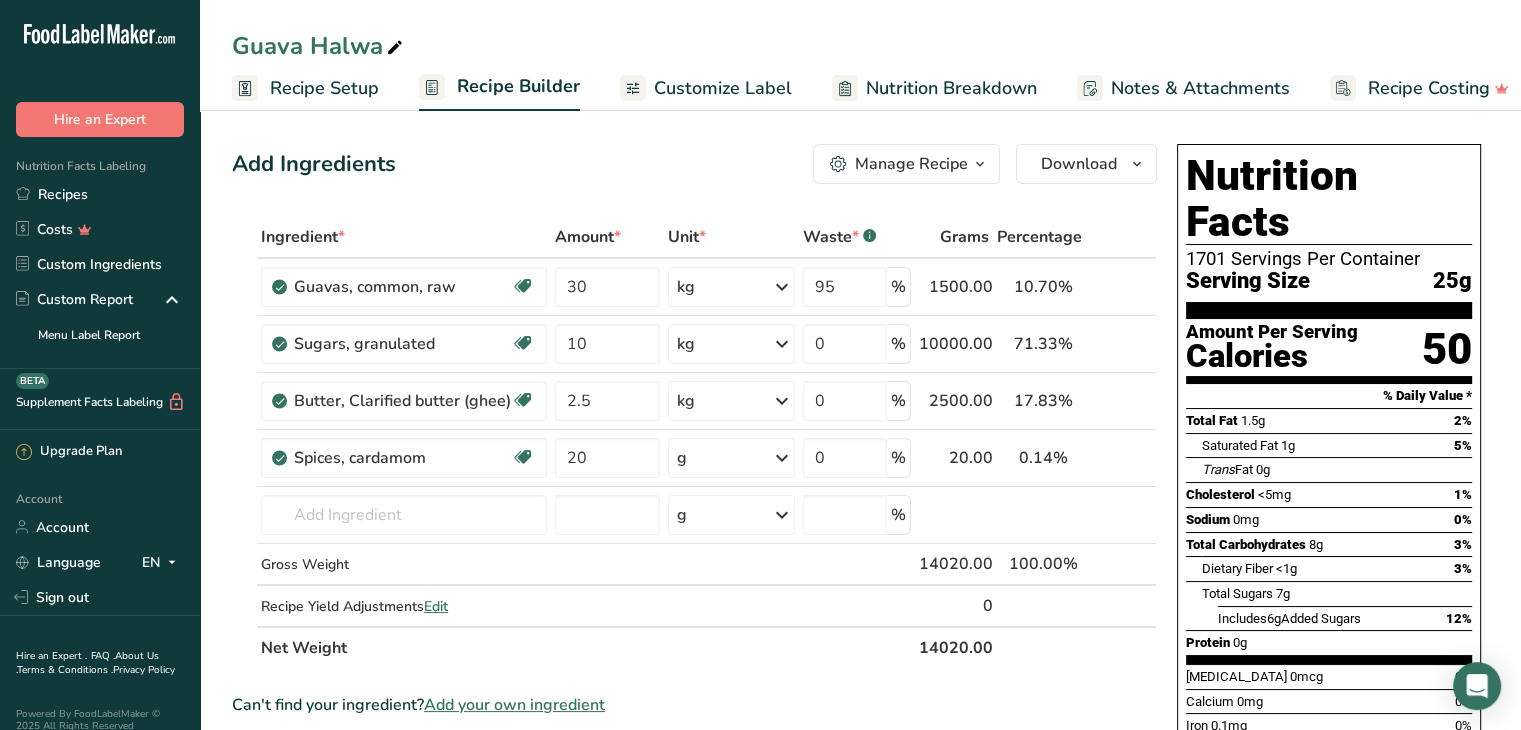 click on "Add Ingredients
Manage Recipe         Delete Recipe           Duplicate Recipe             Scale Recipe             Save as Sub-Recipe   .a-a{fill:#347362;}.b-a{fill:#fff;}                               Nutrition Breakdown                 Recipe Card
NEW
Amino Acids Pattern Report           Activity History
Download
Choose your preferred label style
Standard FDA label
Standard FDA label
The most common format for nutrition facts labels in compliance with the FDA's typeface, style and requirements
Tabular FDA label
A label format compliant with the FDA regulations presented in a tabular (horizontal) display.
Linear FDA label
A simple linear display for small sized packages.
Simplified FDA label" at bounding box center [700, 748] 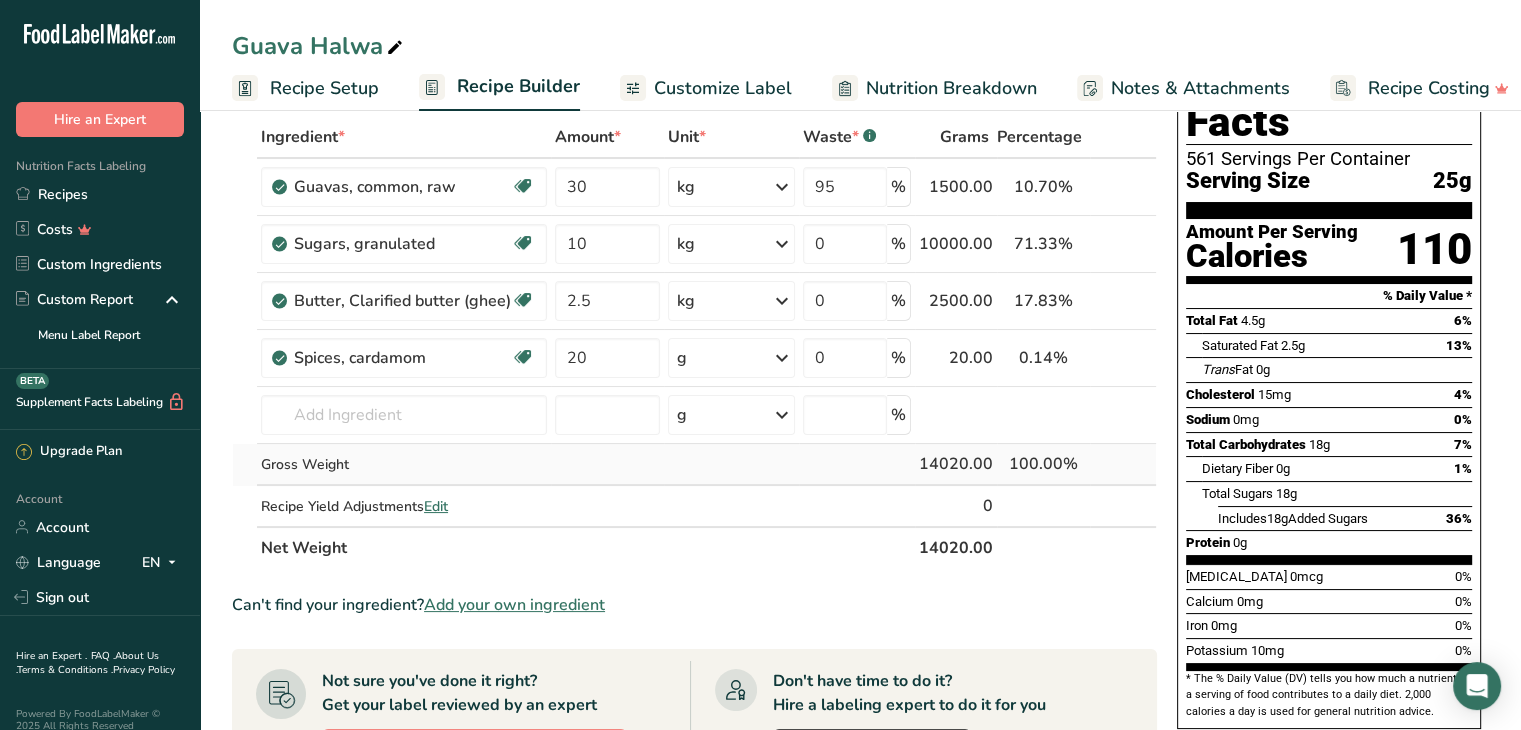 scroll, scrollTop: 0, scrollLeft: 0, axis: both 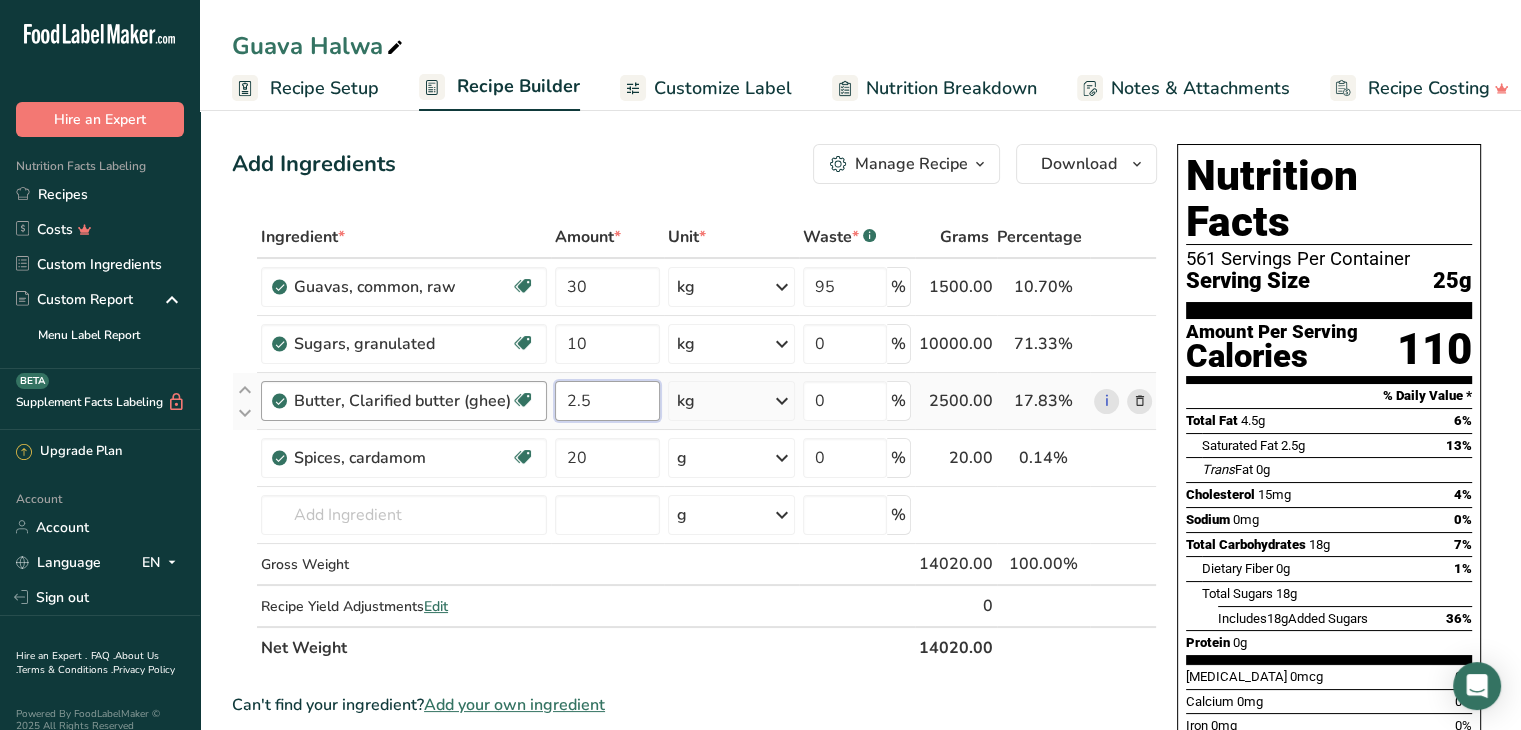 drag, startPoint x: 601, startPoint y: 392, endPoint x: 530, endPoint y: 394, distance: 71.02816 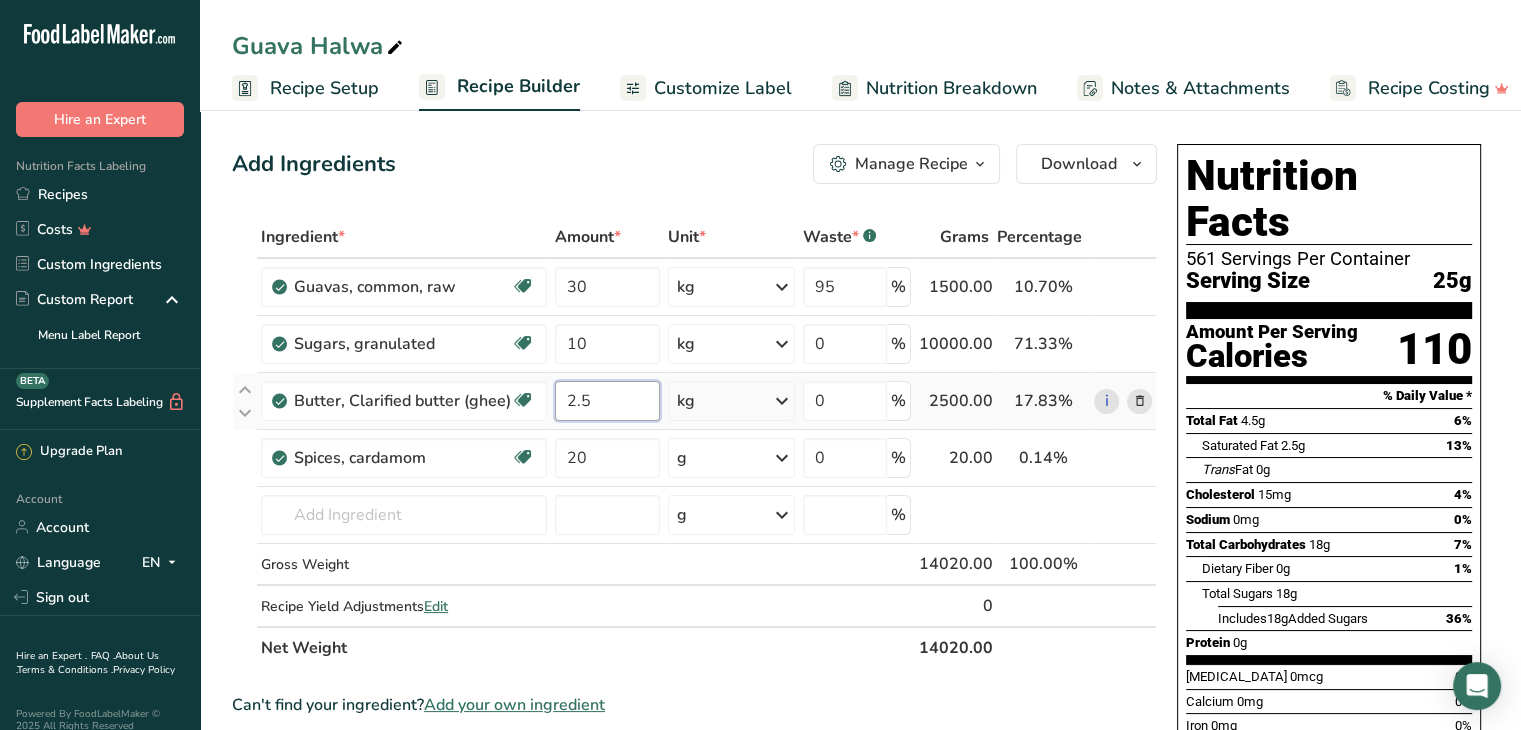 click on "2.5" at bounding box center [607, 401] 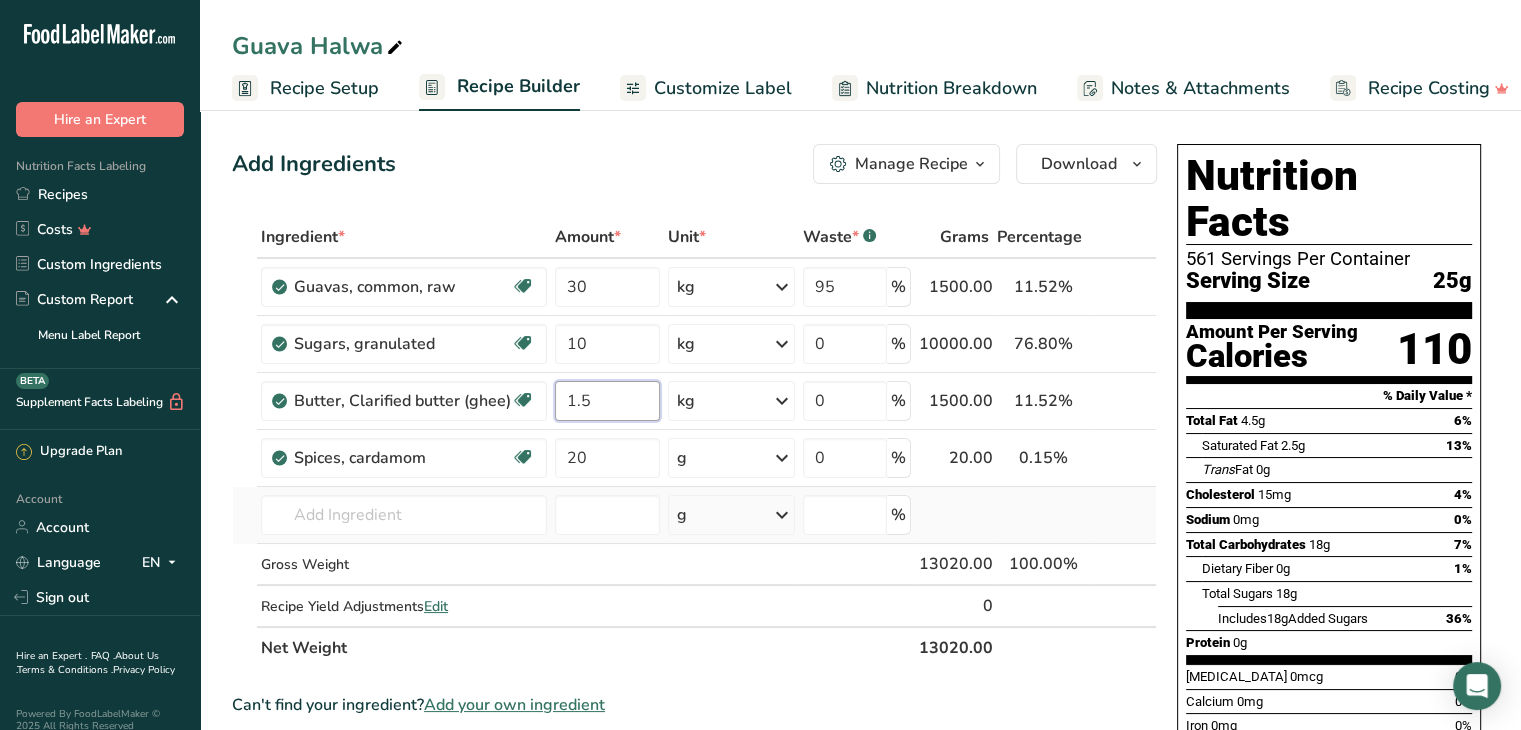 type on "1.5" 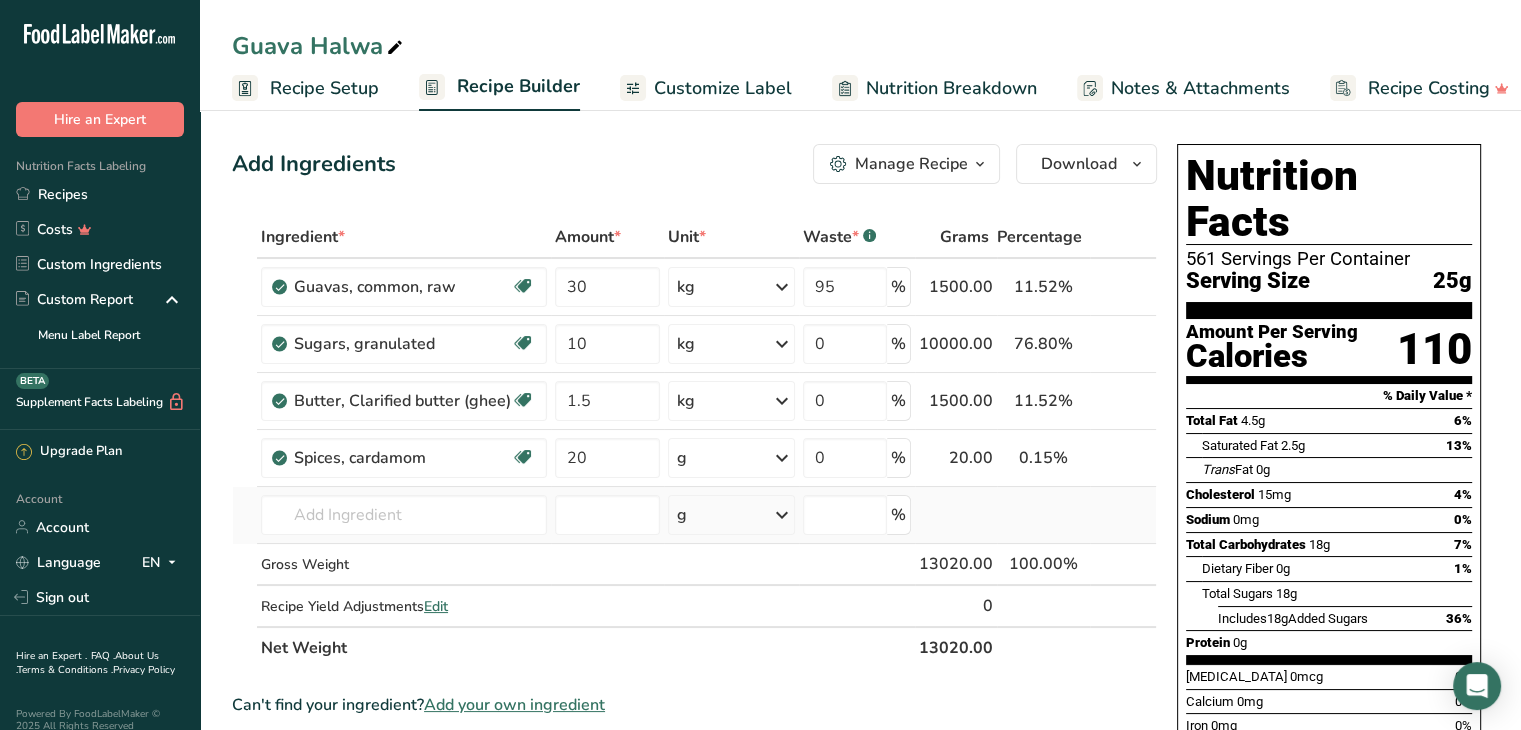 click on "Ingredient *
Amount *
Unit *
Waste *   .a-a{fill:#347362;}.b-a{fill:#fff;}          Grams
Percentage
Guavas, common, raw
Dairy free
Gluten free
Vegan
Vegetarian
Soy free
30
kg
Portions
1 cup
1 fruit, without refuse
Weight Units
g
kg
mg
See more
Volume Units
l
Volume units require a density conversion. If you know your ingredient's density enter it below. Otherwise, click on "RIA" our AI Regulatory bot - she will be able to help you
lb/ft3
g/cm3
Confirm
mL
lb/ft3" at bounding box center (694, 442) 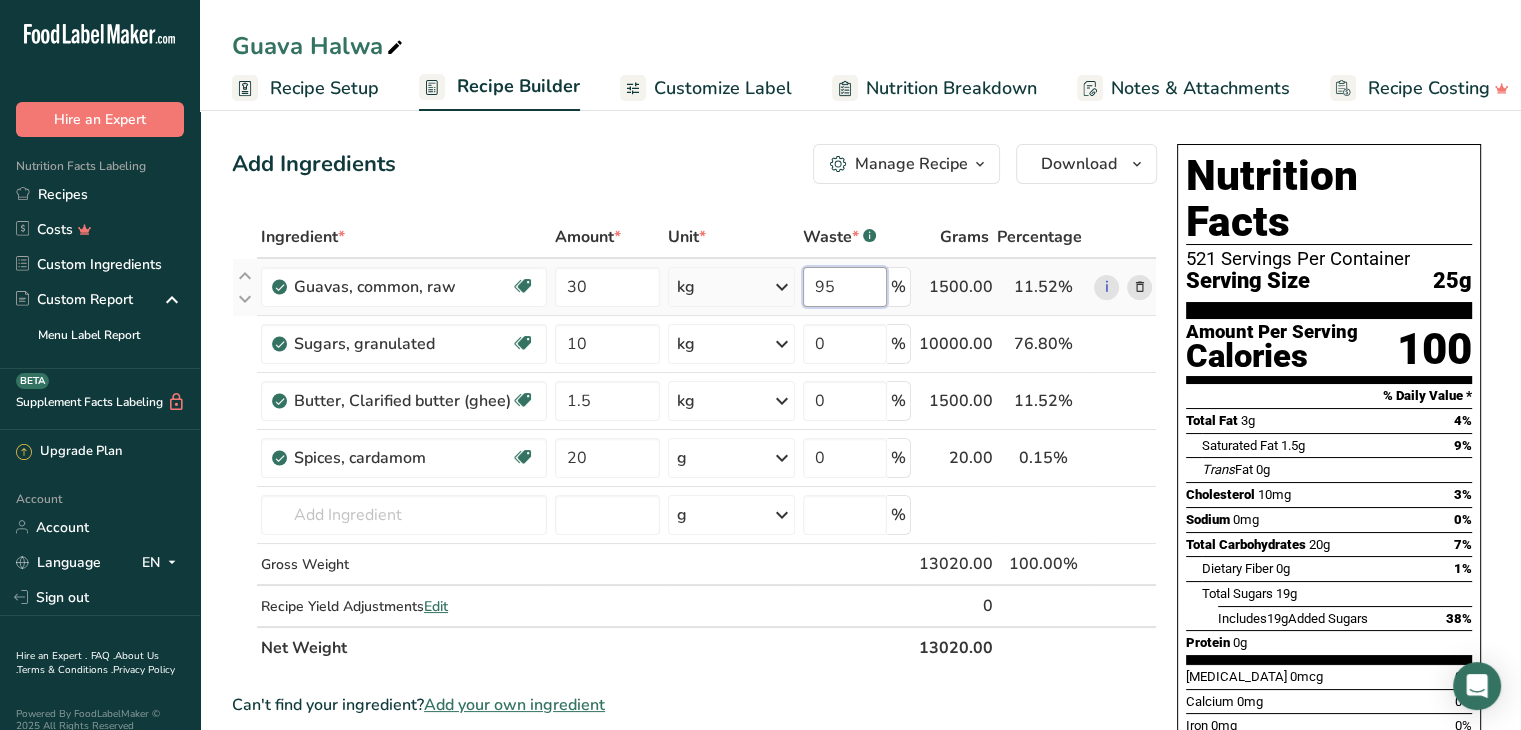 drag, startPoint x: 842, startPoint y: 285, endPoint x: 816, endPoint y: 285, distance: 26 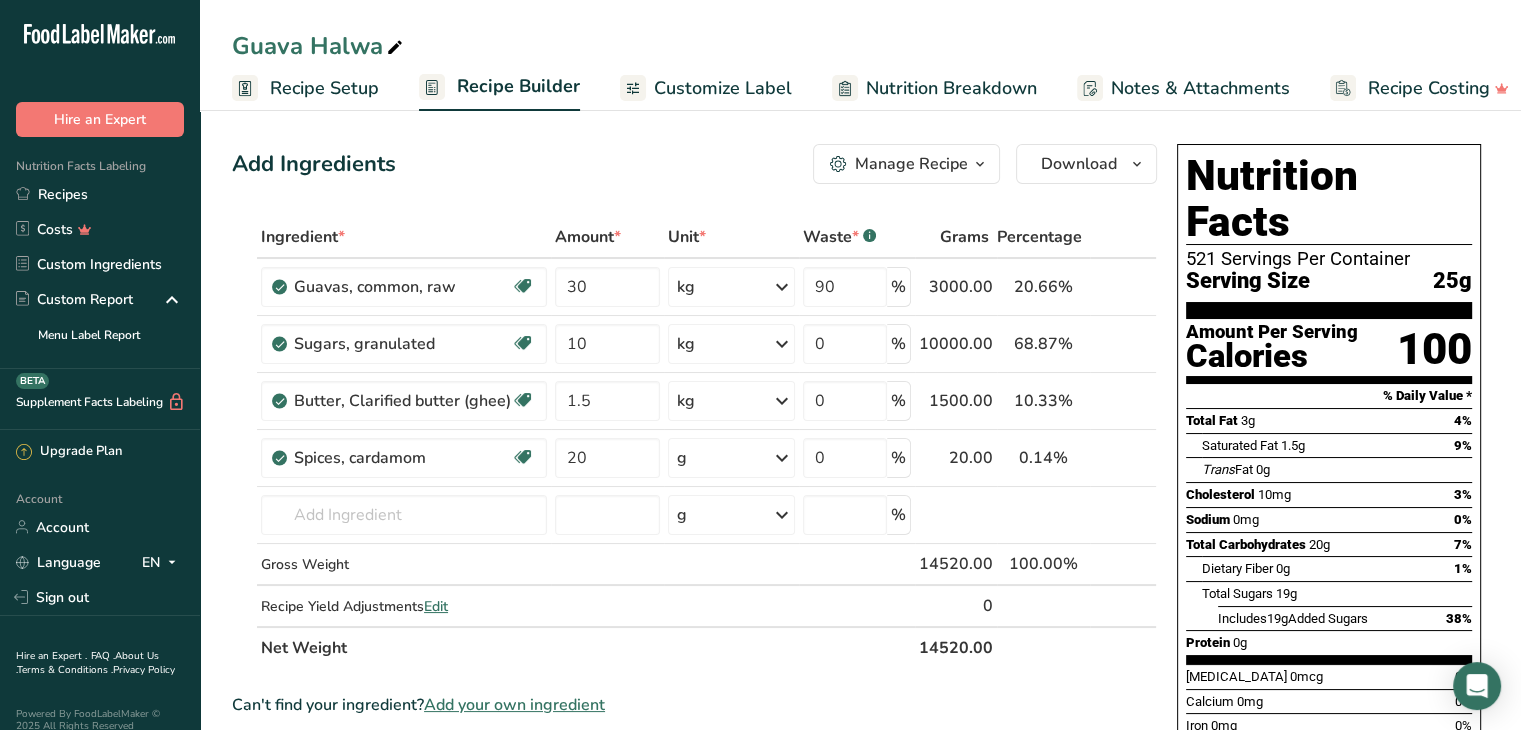 click on "Add Ingredients
Manage Recipe         Delete Recipe           Duplicate Recipe             Scale Recipe             Save as Sub-Recipe   .a-a{fill:#347362;}.b-a{fill:#fff;}                               Nutrition Breakdown                 Recipe Card
NEW
Amino Acids Pattern Report           Activity History
Download
Choose your preferred label style
Standard FDA label
Standard FDA label
The most common format for nutrition facts labels in compliance with the FDA's typeface, style and requirements
Tabular FDA label
A label format compliant with the FDA regulations presented in a tabular (horizontal) display.
Linear FDA label
A simple linear display for small sized packages.
Simplified FDA label" at bounding box center (700, 748) 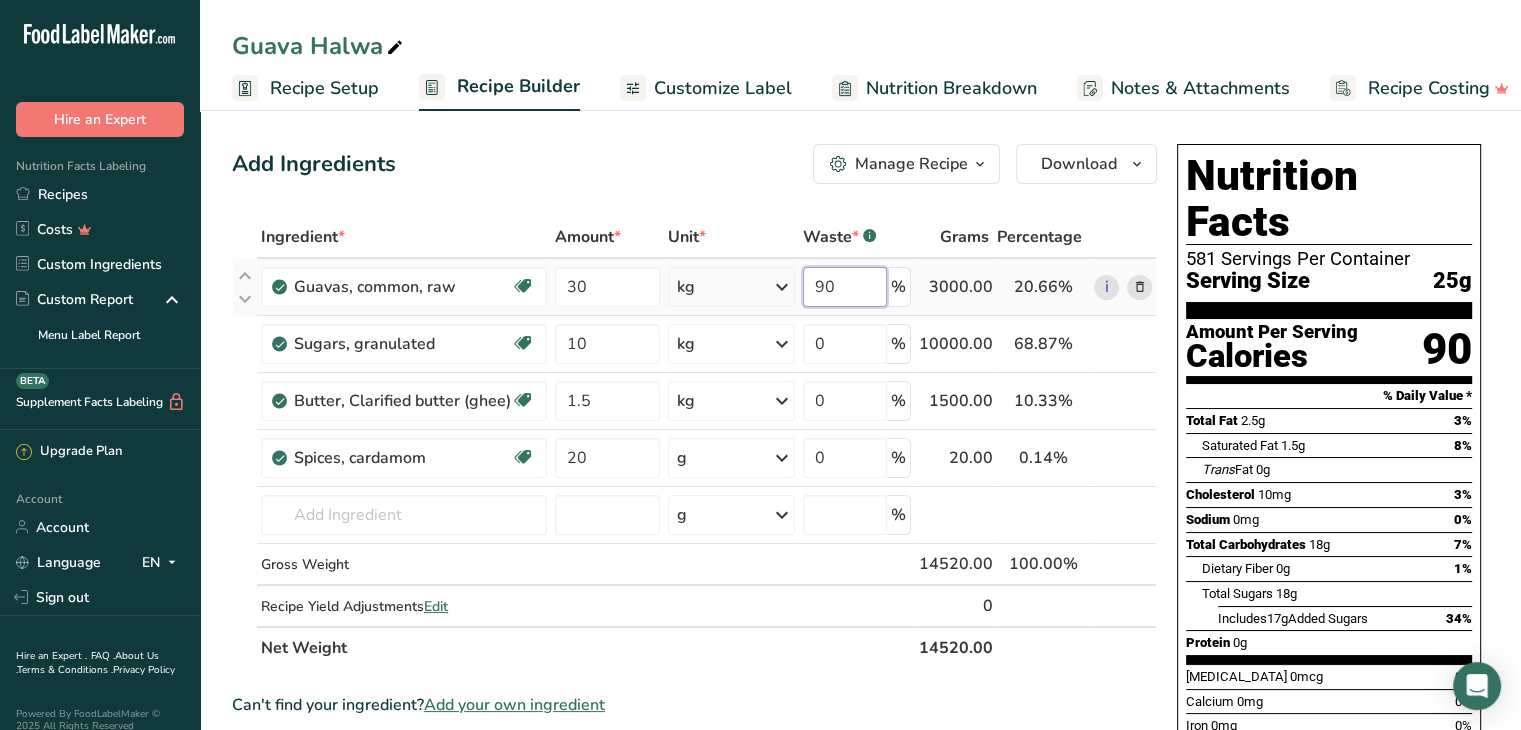 click on "90" at bounding box center (845, 287) 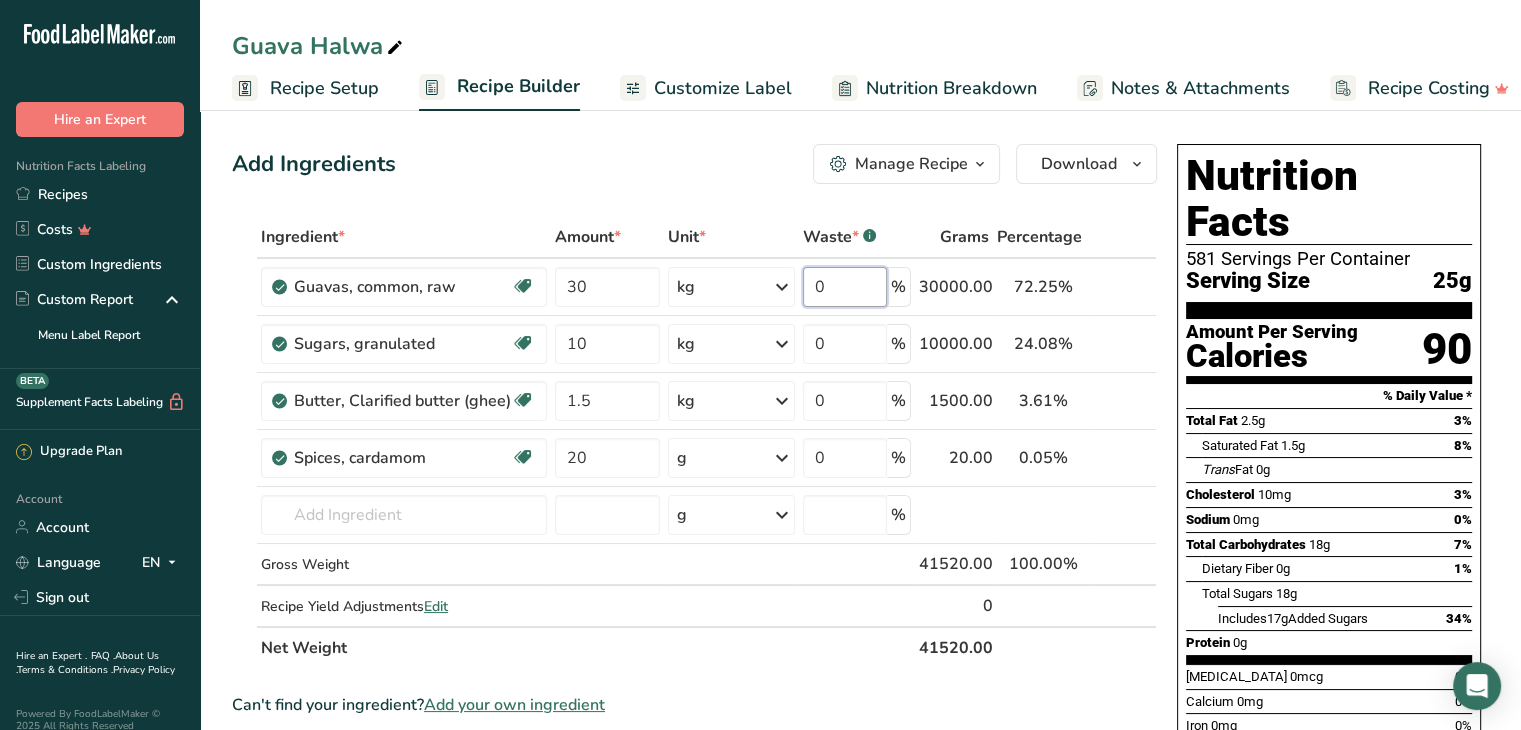 type on "0" 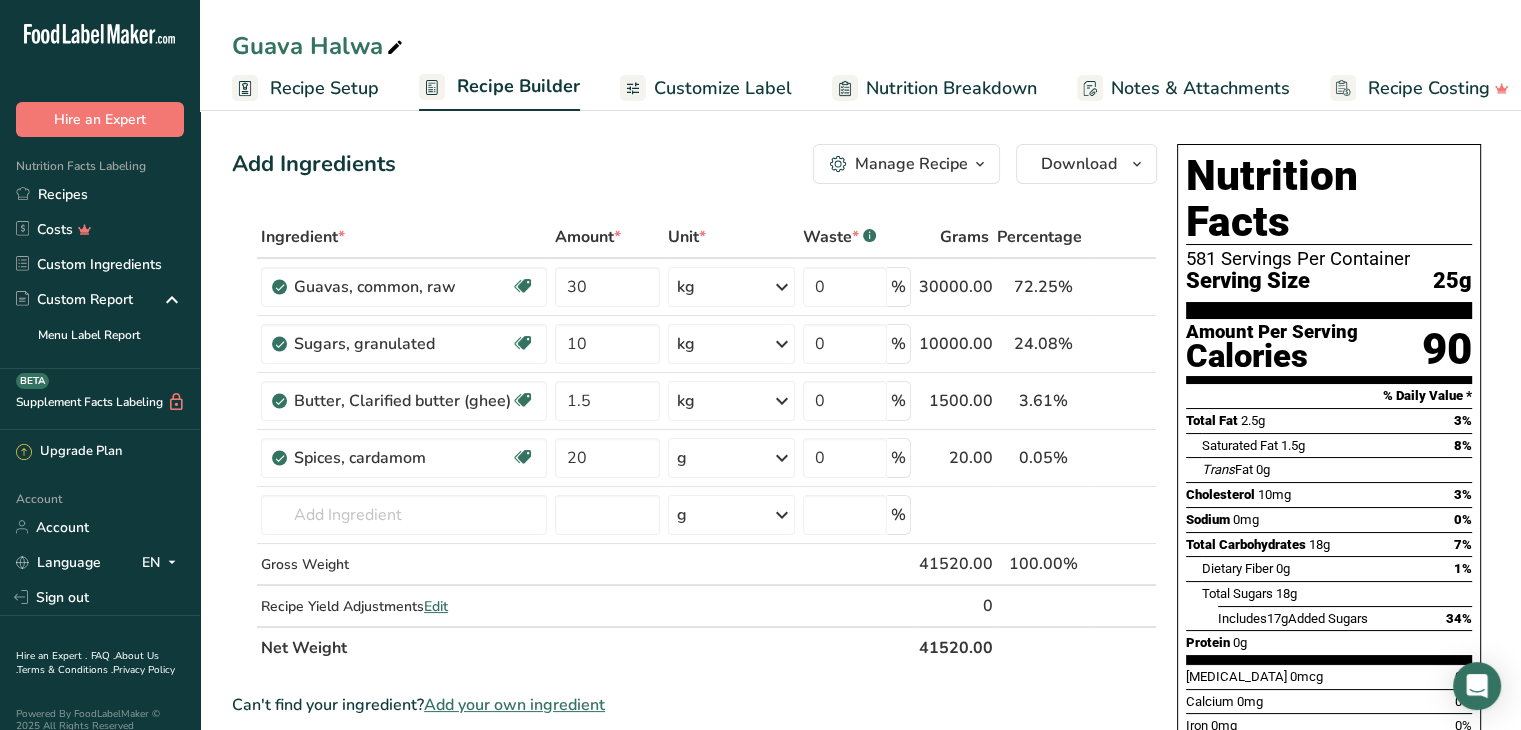 click on "Ingredient *
Amount *
Unit *
Waste *   .a-a{fill:#347362;}.b-a{fill:#fff;}          Grams
Percentage
Guavas, common, raw
Dairy free
Gluten free
Vegan
Vegetarian
Soy free
30
kg
Portions
1 cup
1 fruit, without refuse
Weight Units
g
kg
mg
See more
Volume Units
l
Volume units require a density conversion. If you know your ingredient's density enter it below. Otherwise, click on "RIA" our AI Regulatory bot - she will be able to help you
lb/ft3
g/cm3
Confirm
mL
lb/ft3" at bounding box center [694, 442] 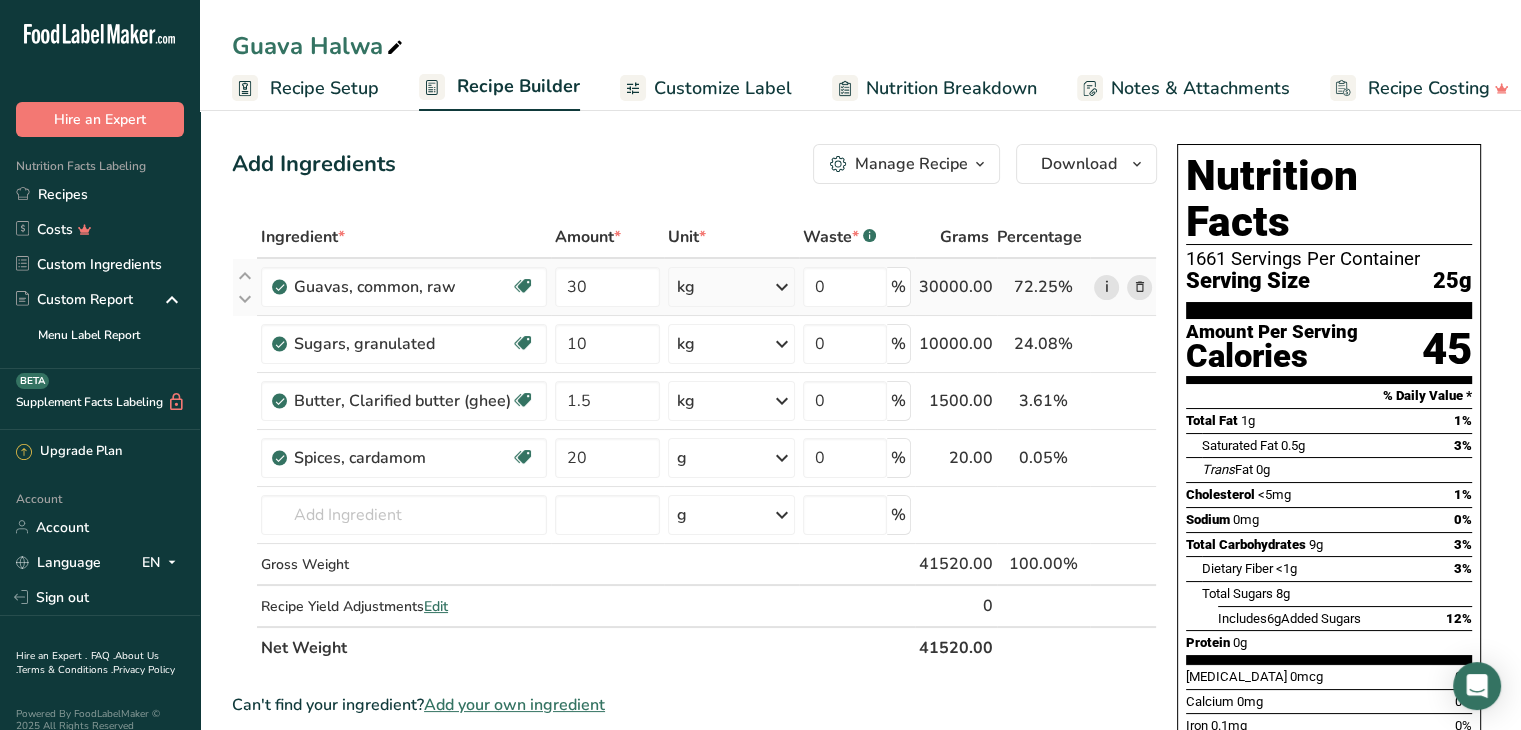 click on "i" at bounding box center (1106, 287) 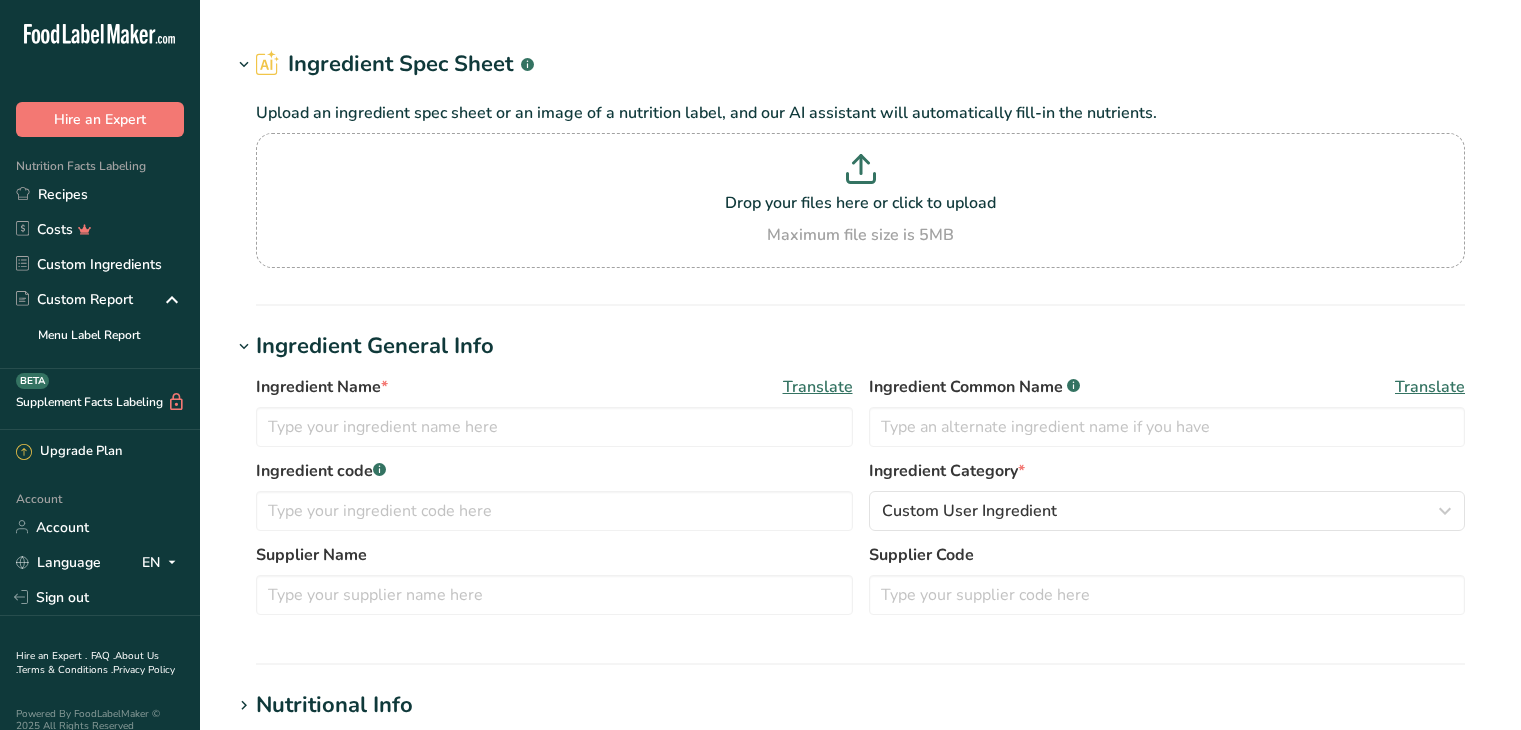 type on "Guavas, common, raw" 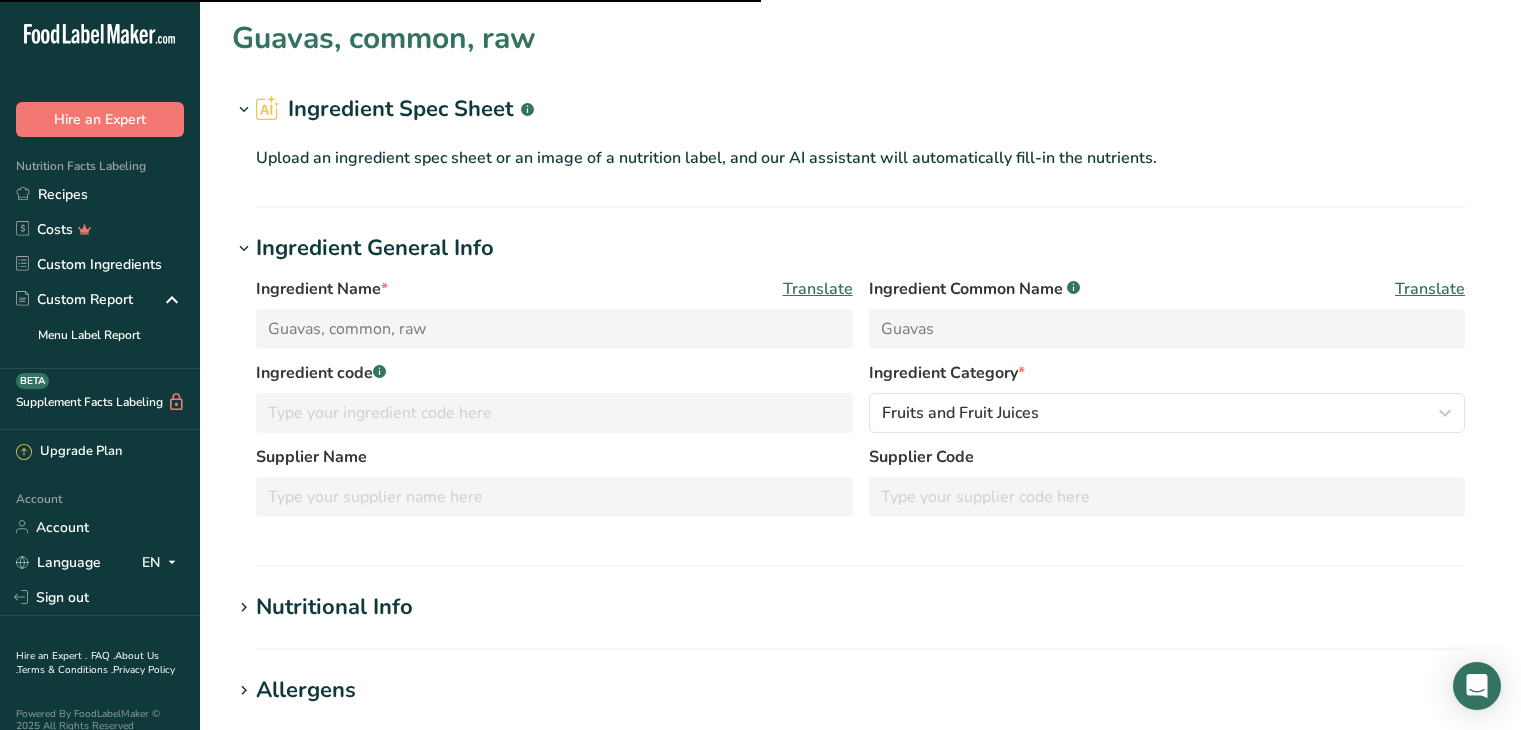 scroll, scrollTop: 0, scrollLeft: 0, axis: both 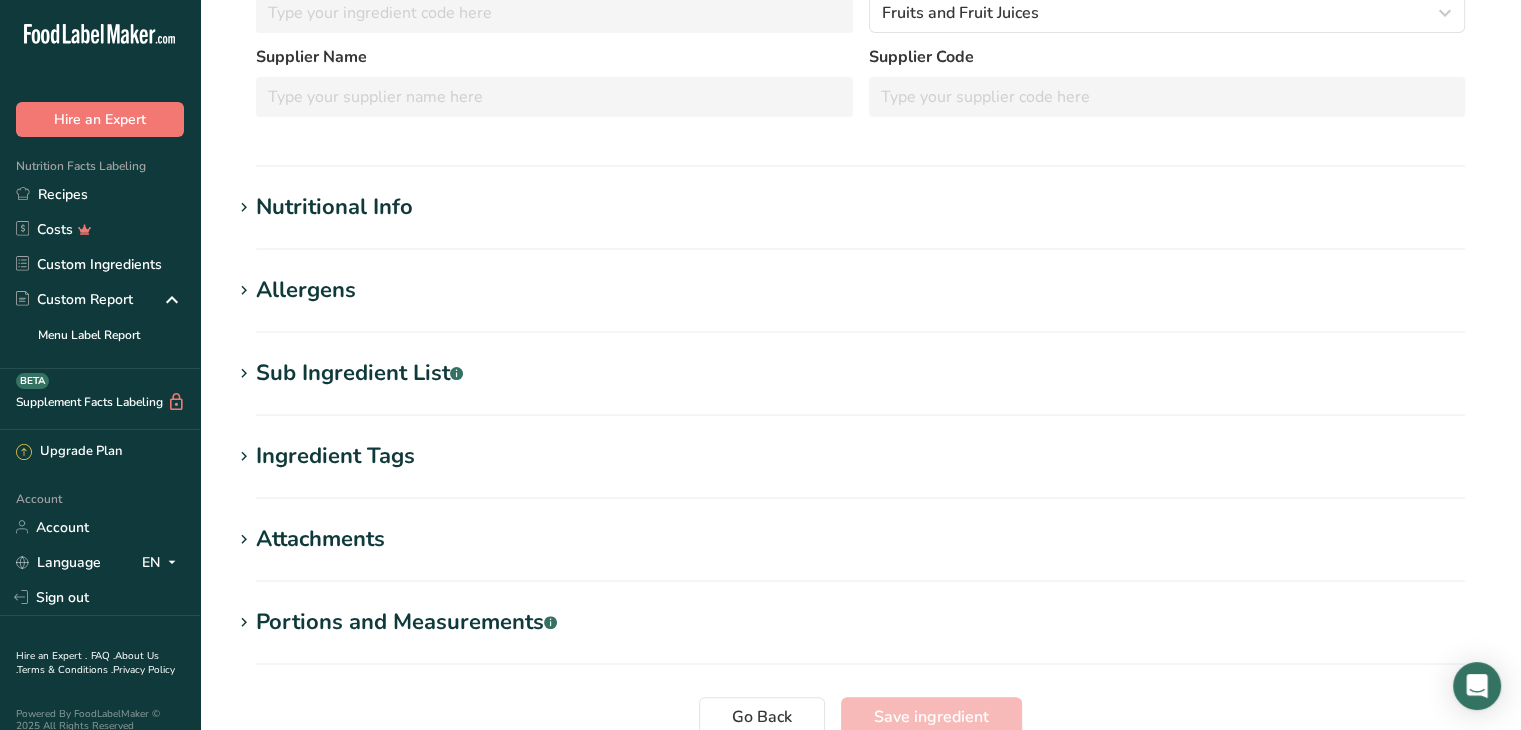 click on "Nutritional Info" at bounding box center [334, 207] 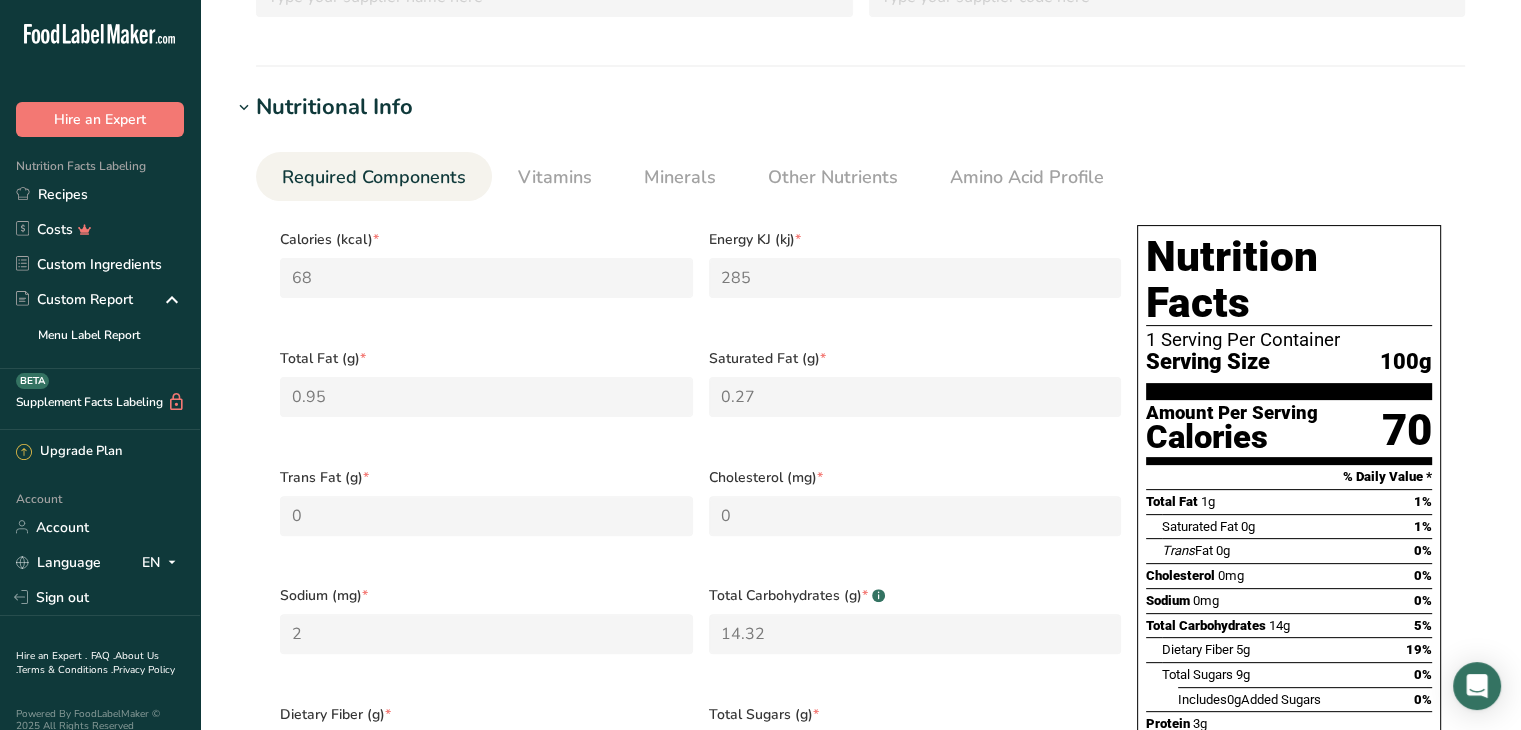 scroll, scrollTop: 200, scrollLeft: 0, axis: vertical 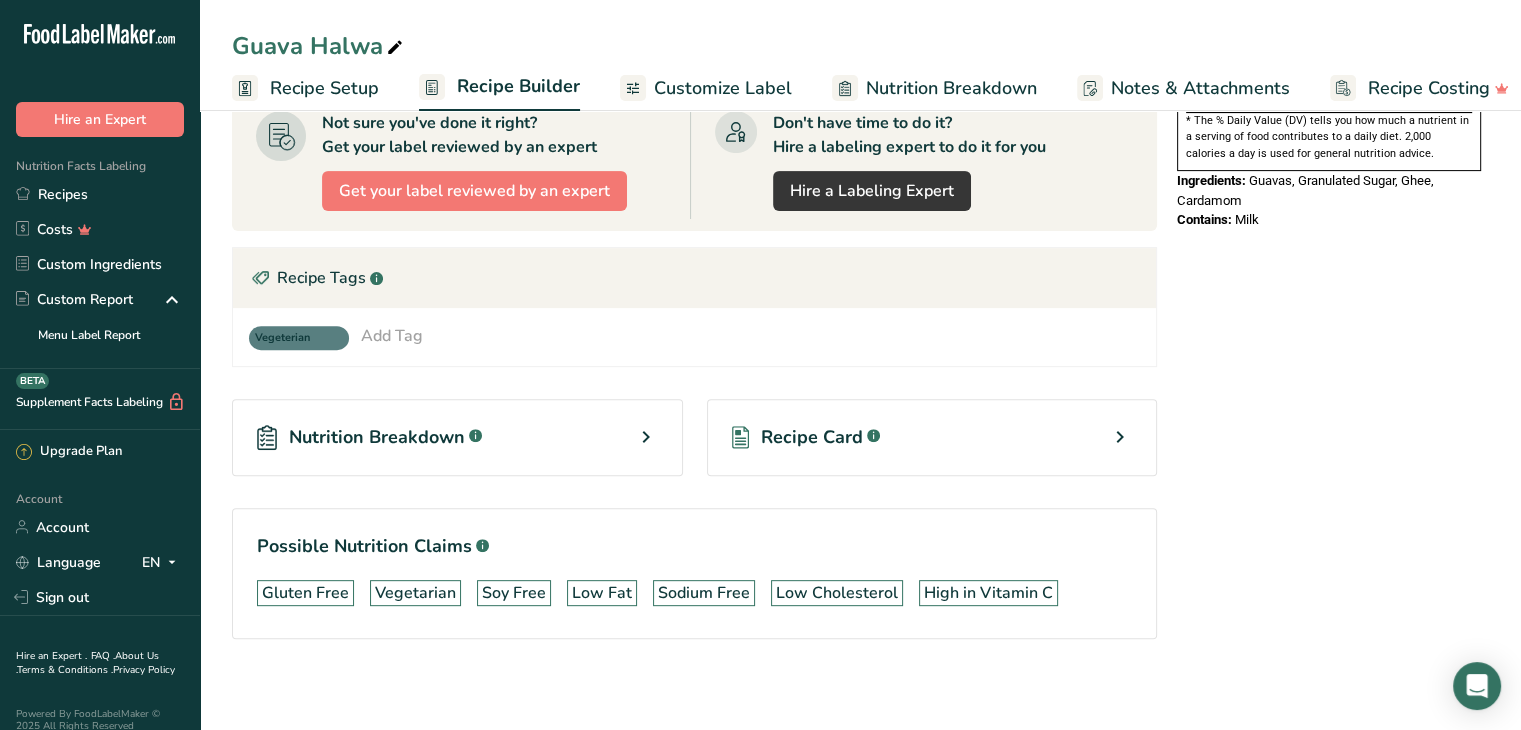 click on "Nutrition Breakdown
.a-a{fill:#347362;}.b-a{fill:#fff;}" at bounding box center [457, 437] 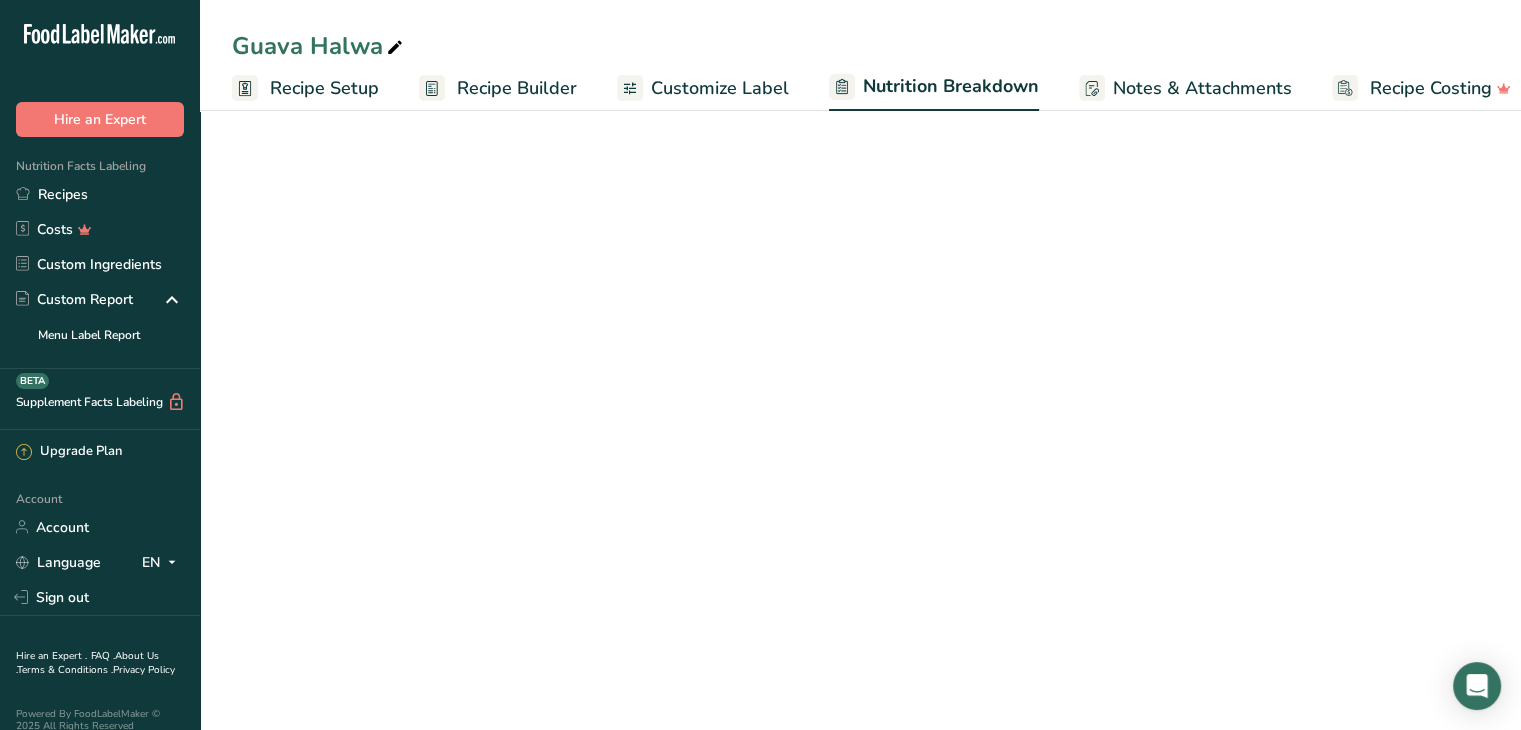 select on "Calories" 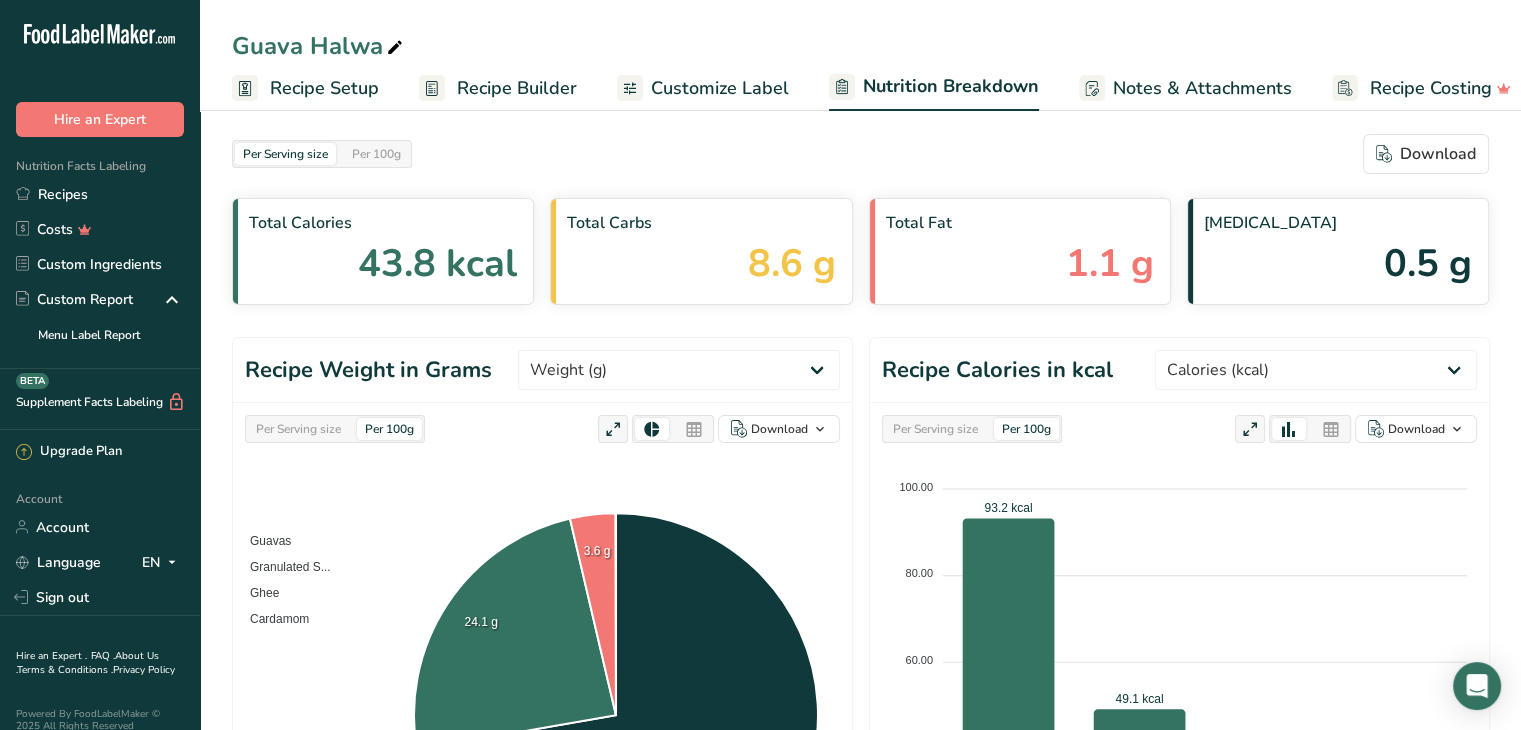 scroll, scrollTop: 0, scrollLeft: 0, axis: both 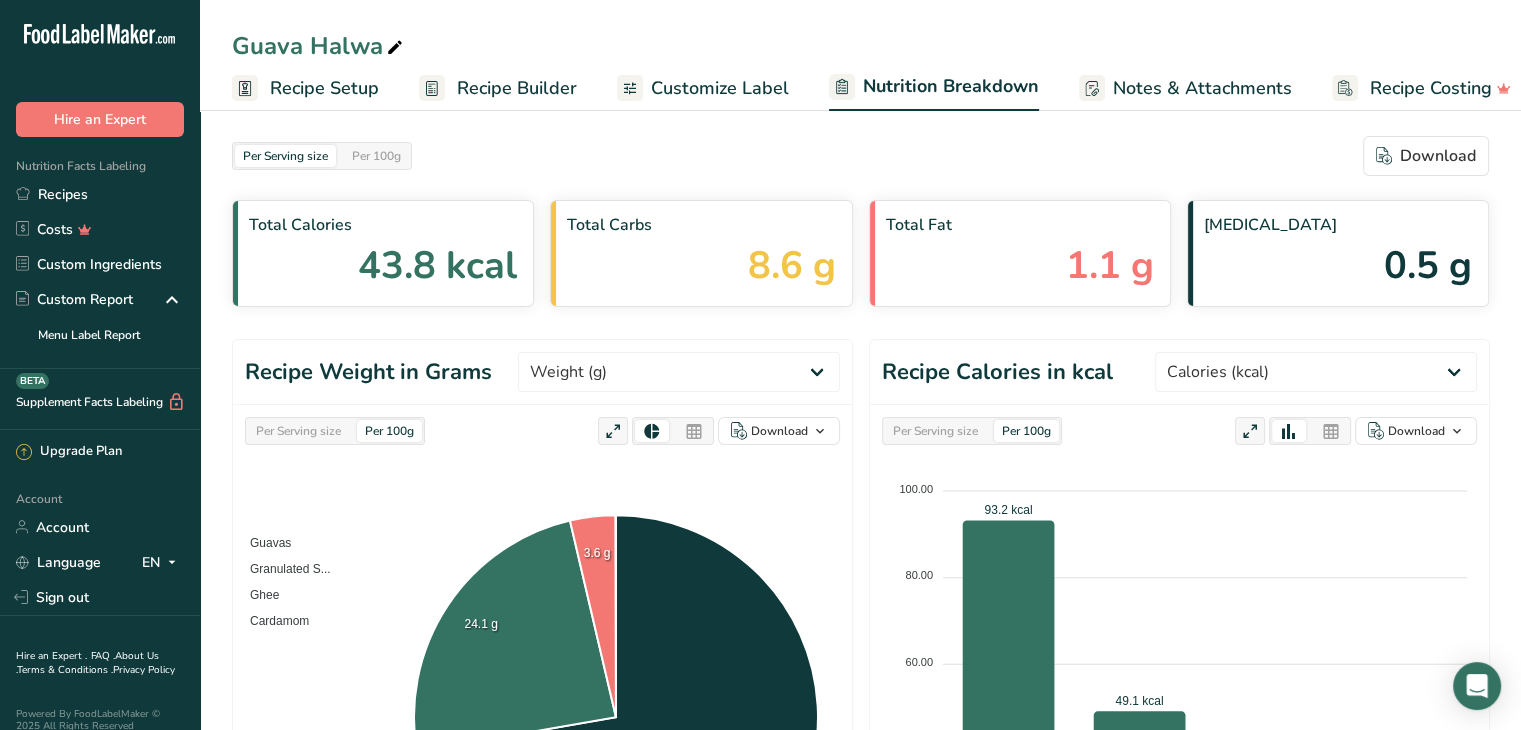 click at bounding box center (395, 48) 